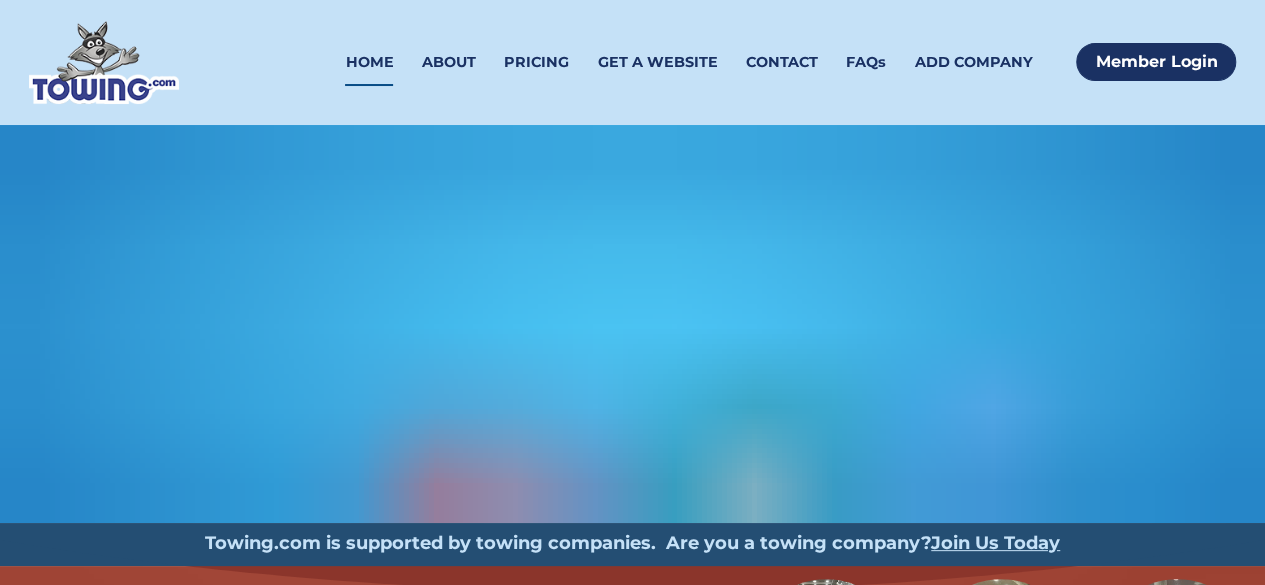 scroll, scrollTop: 0, scrollLeft: 0, axis: both 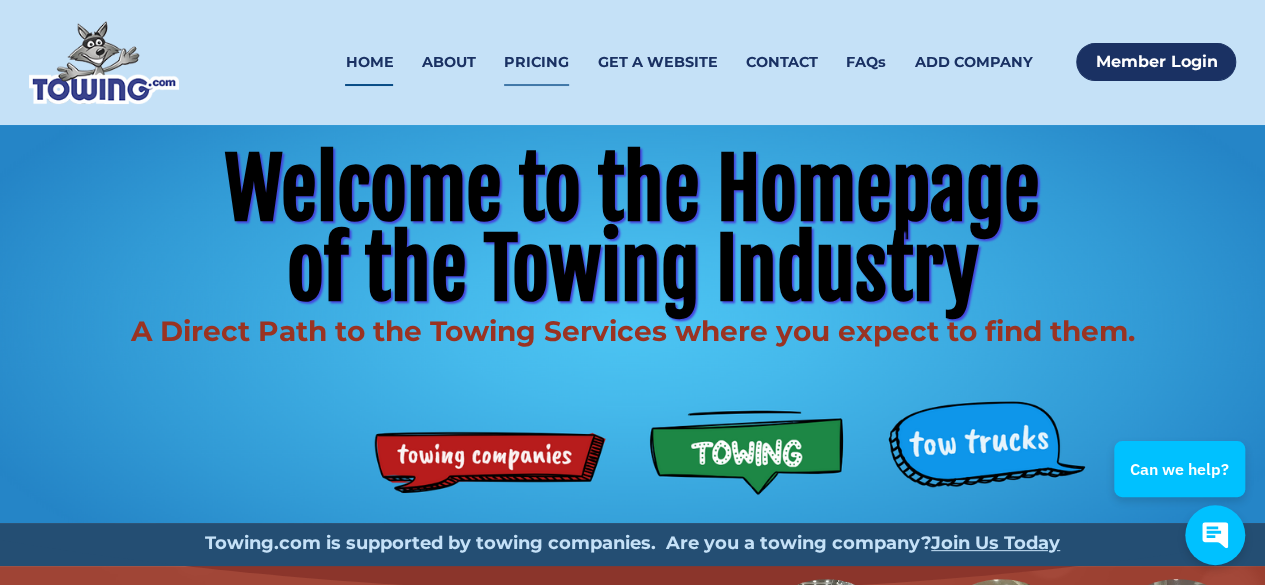 click on "PRICING" at bounding box center [536, 62] 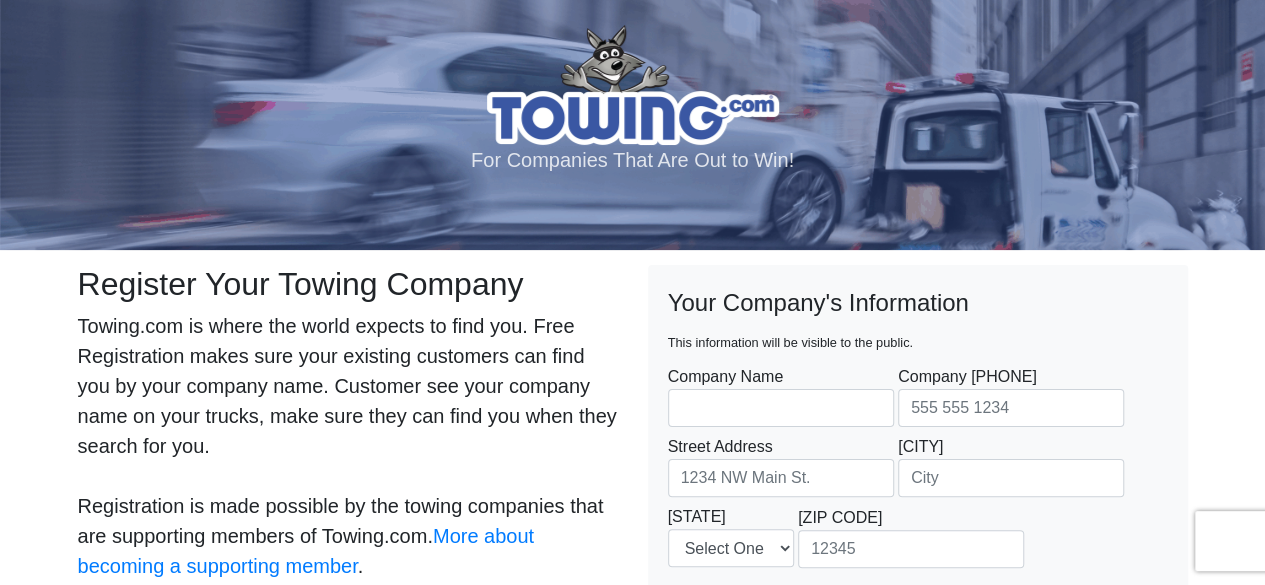 scroll, scrollTop: 0, scrollLeft: 0, axis: both 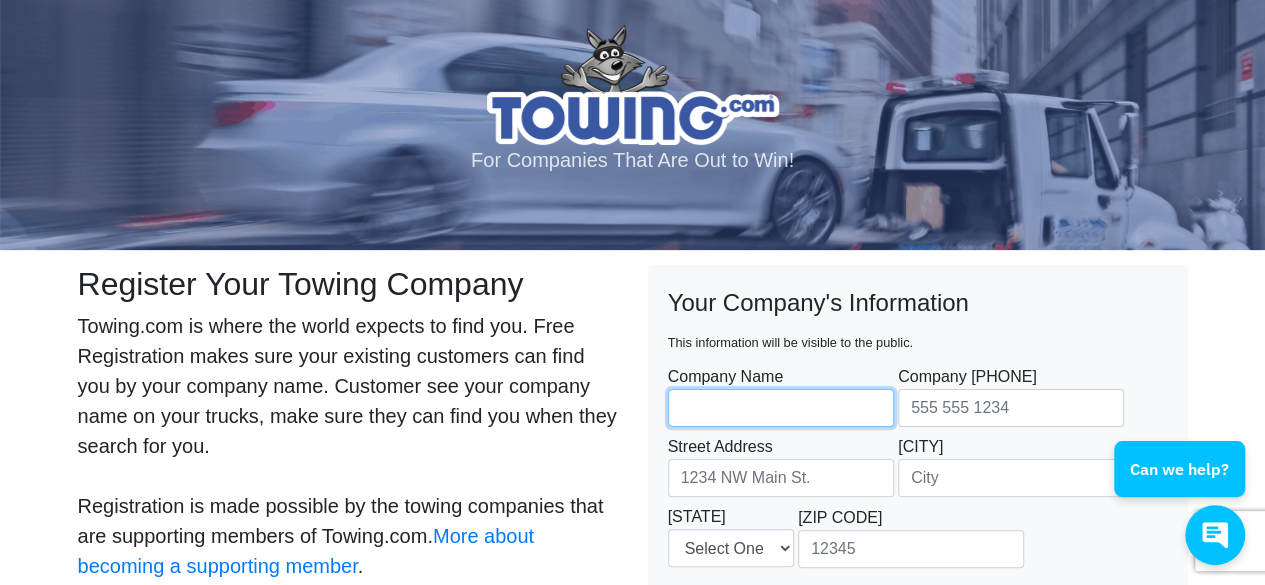 click on "Company Name" at bounding box center (781, 408) 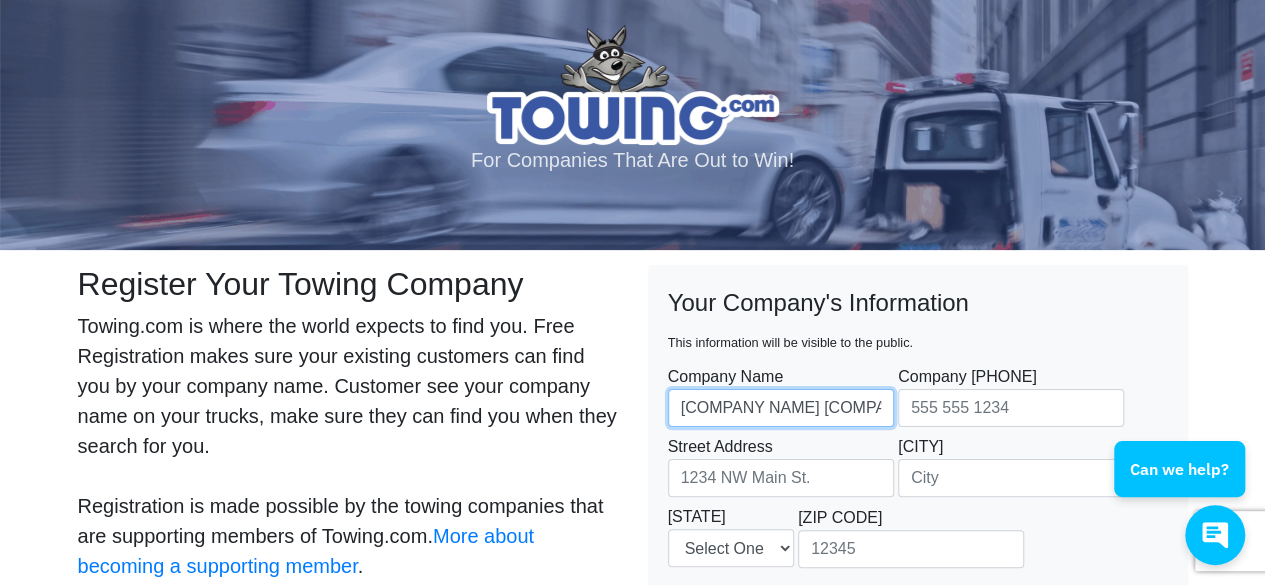 type on "[COMPANY NAME] [COMPANY NAME] [COMPANY NAME]" 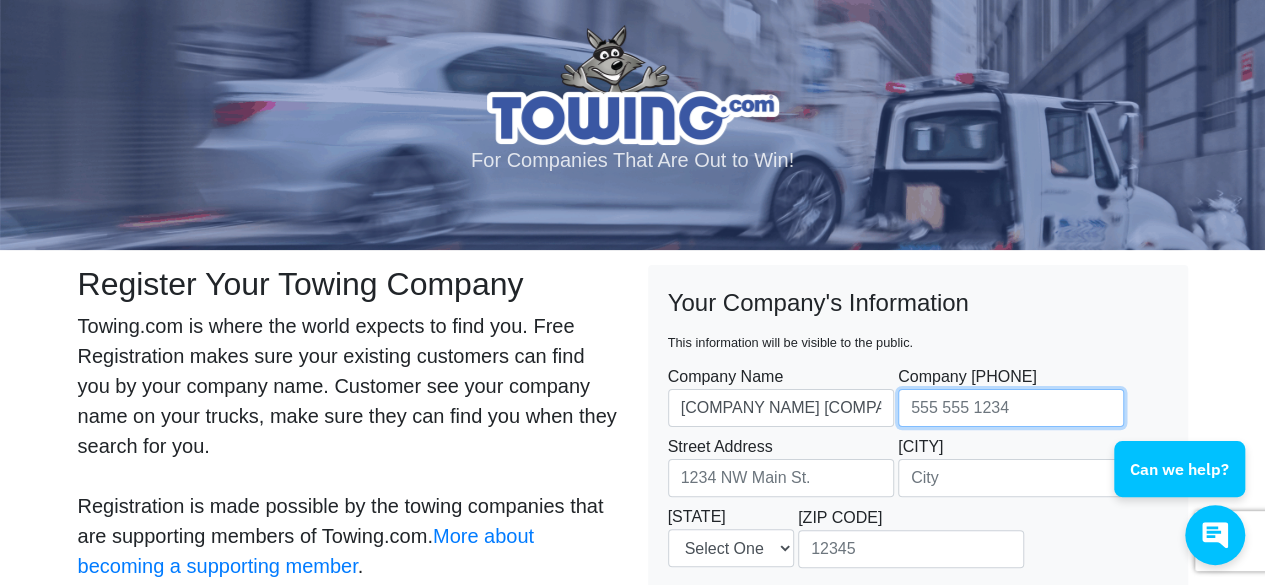 click on "Company Phone" at bounding box center [1011, 408] 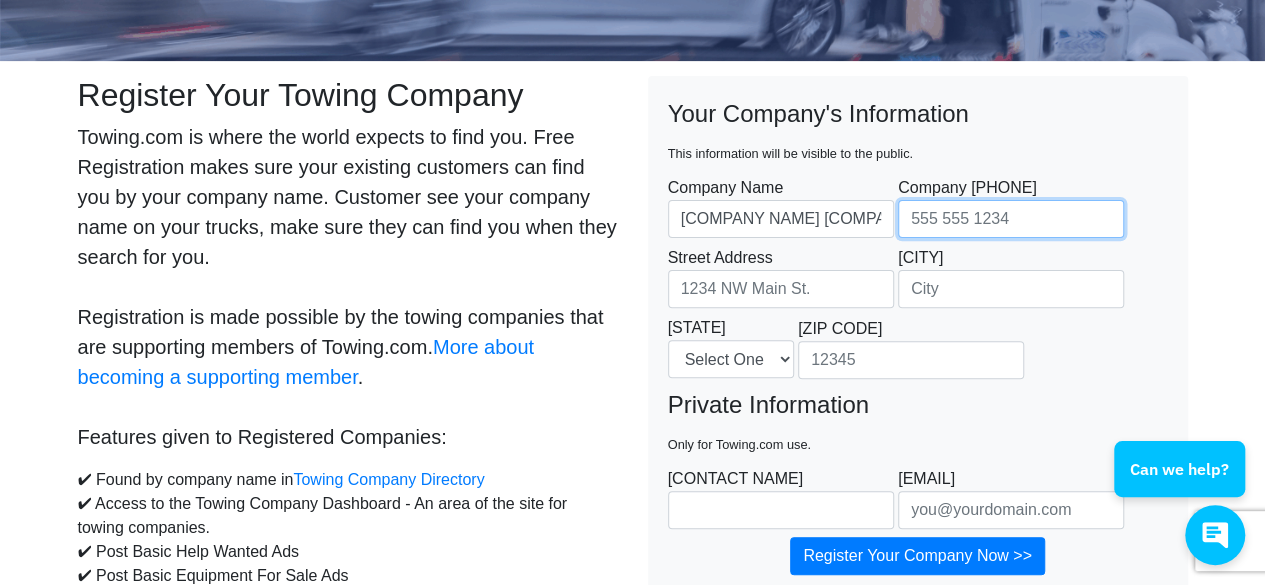 scroll, scrollTop: 198, scrollLeft: 0, axis: vertical 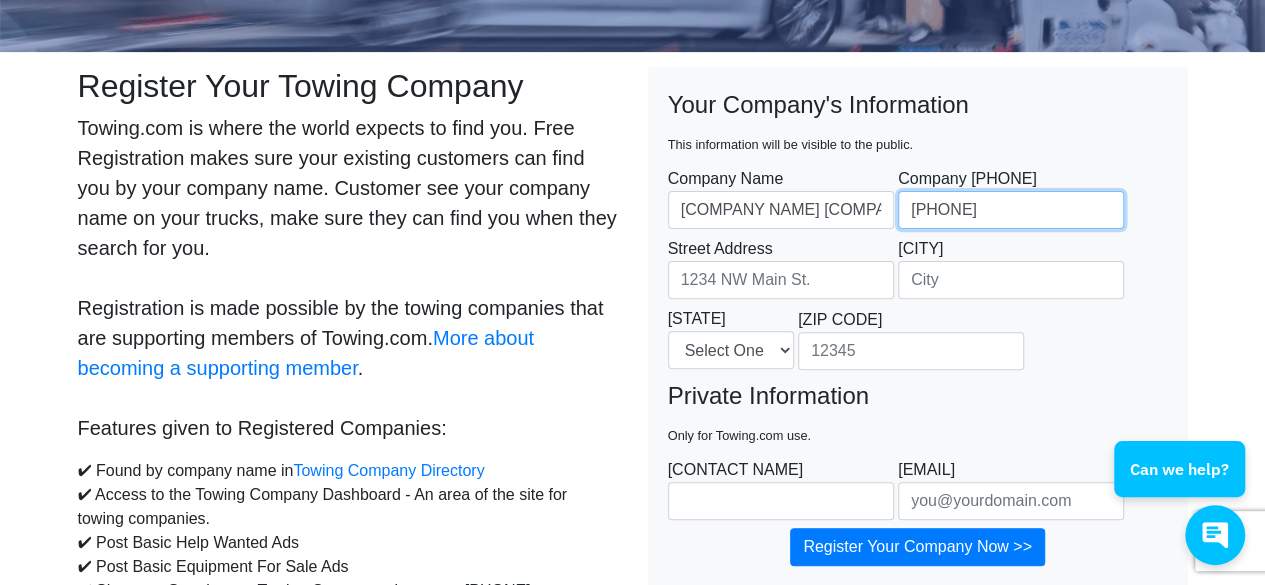 type on "469-463-3370" 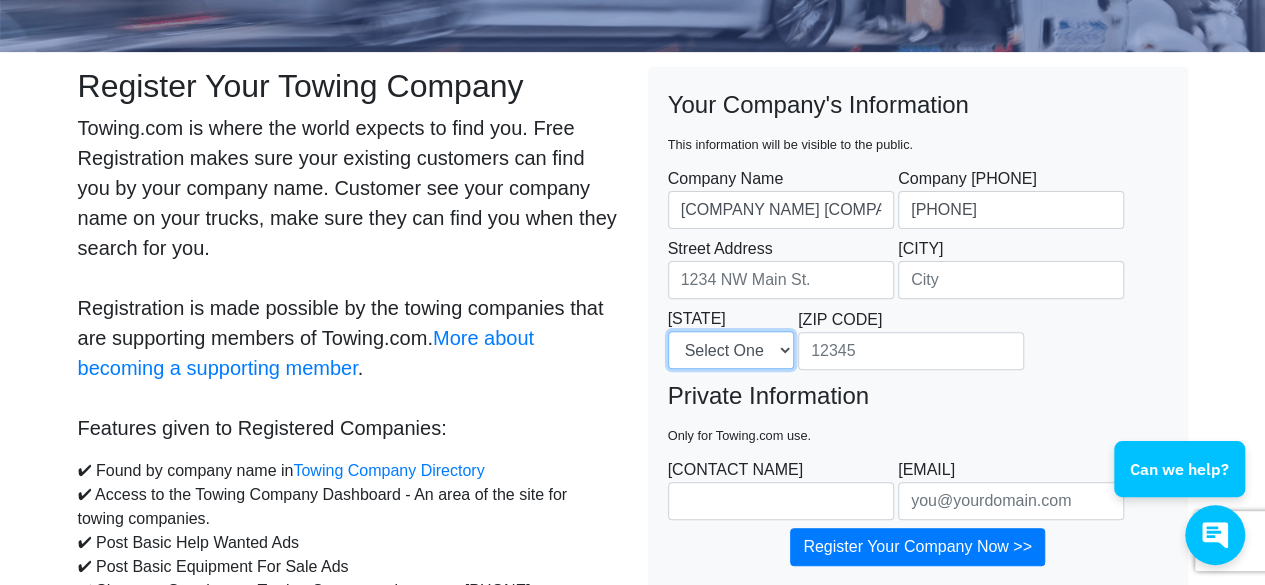 click on "Select One
Alabama
Alaska
Arizona
Arkansas
California
Colorado
Connecticut
Delaware
District Of Columbia
Florida
Georgia
Hawaii
Idaho
Illinois
Indiana
Iowa
Kansas Kentucky Louisiana Maine Nevada" at bounding box center (731, 350) 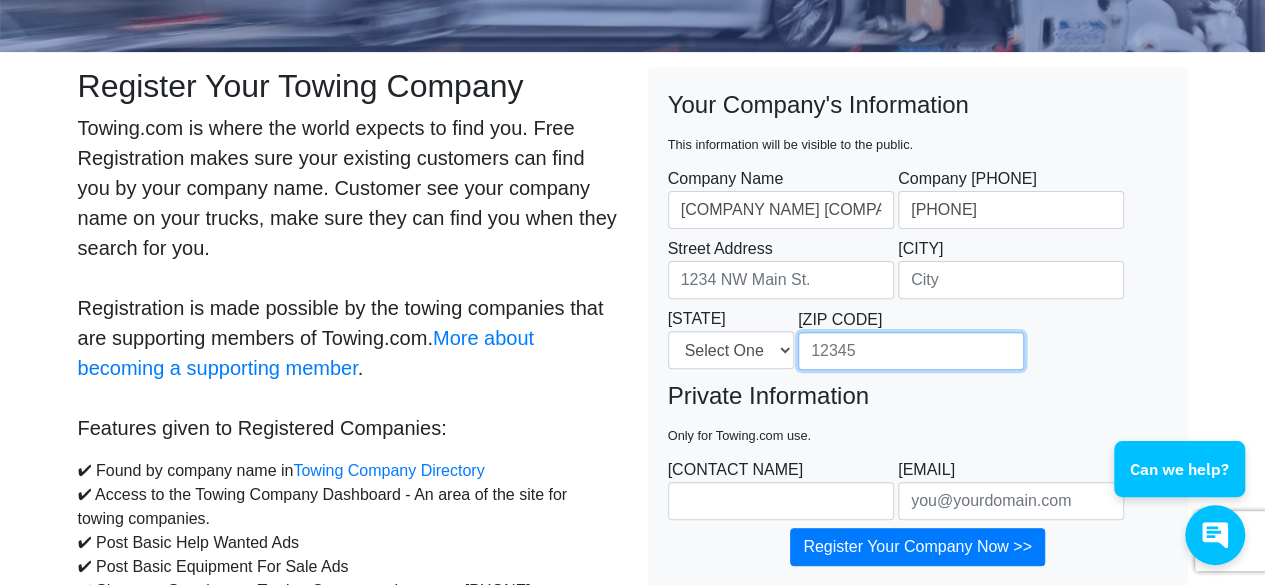 click on "Zip Code" at bounding box center [911, 351] 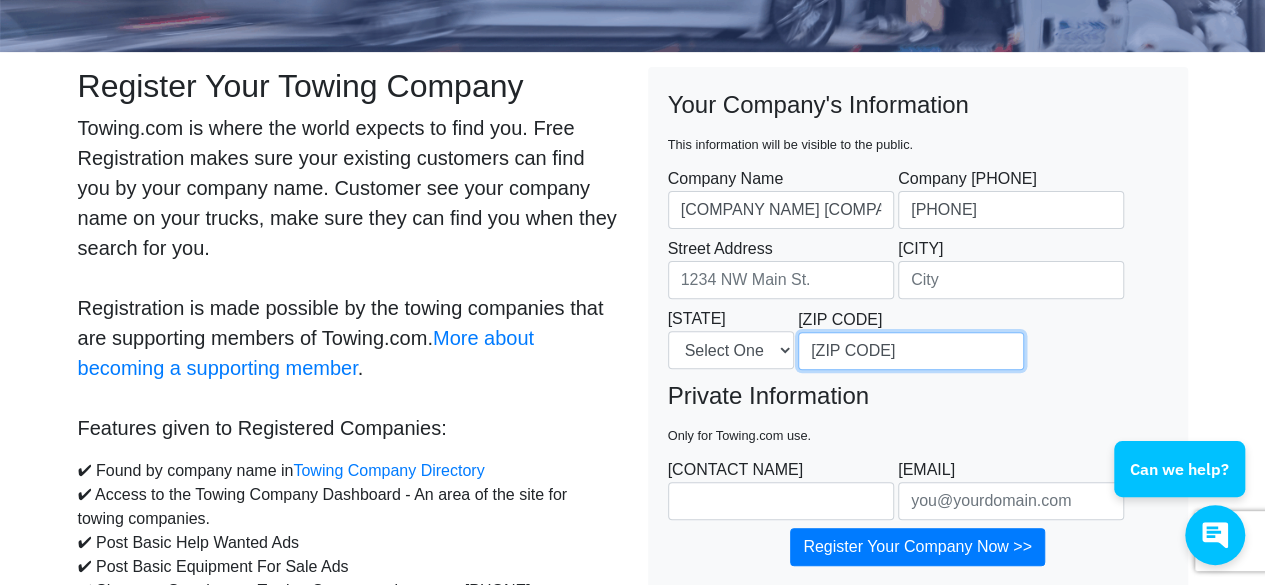 type on "75204" 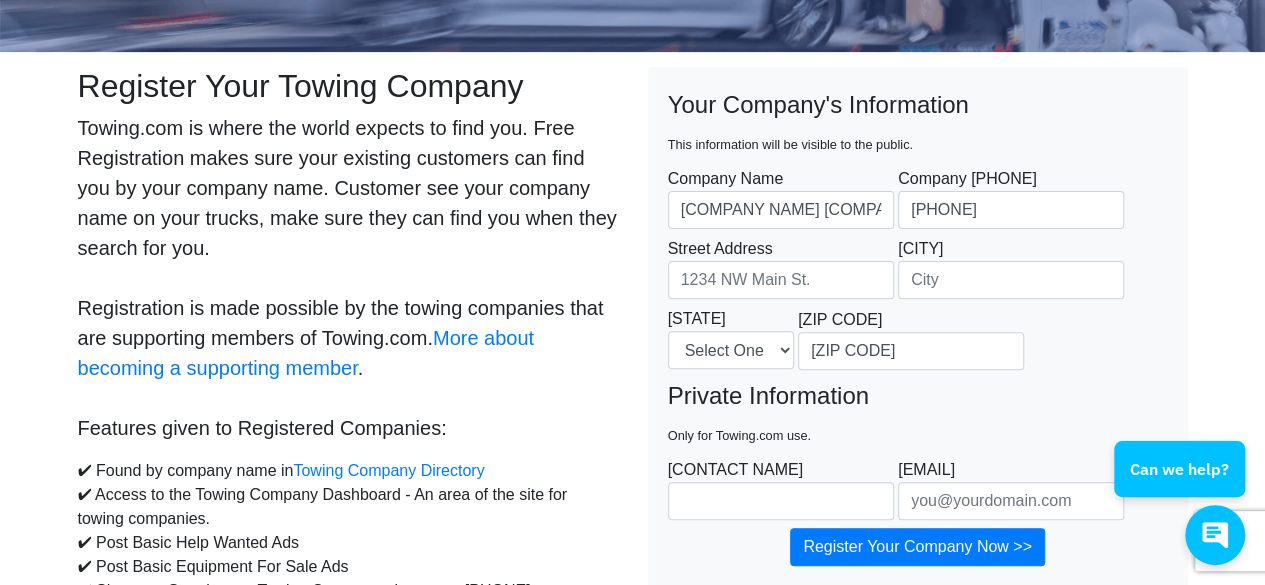 click on "Private Information  Only for Towing.com use." at bounding box center (918, 414) 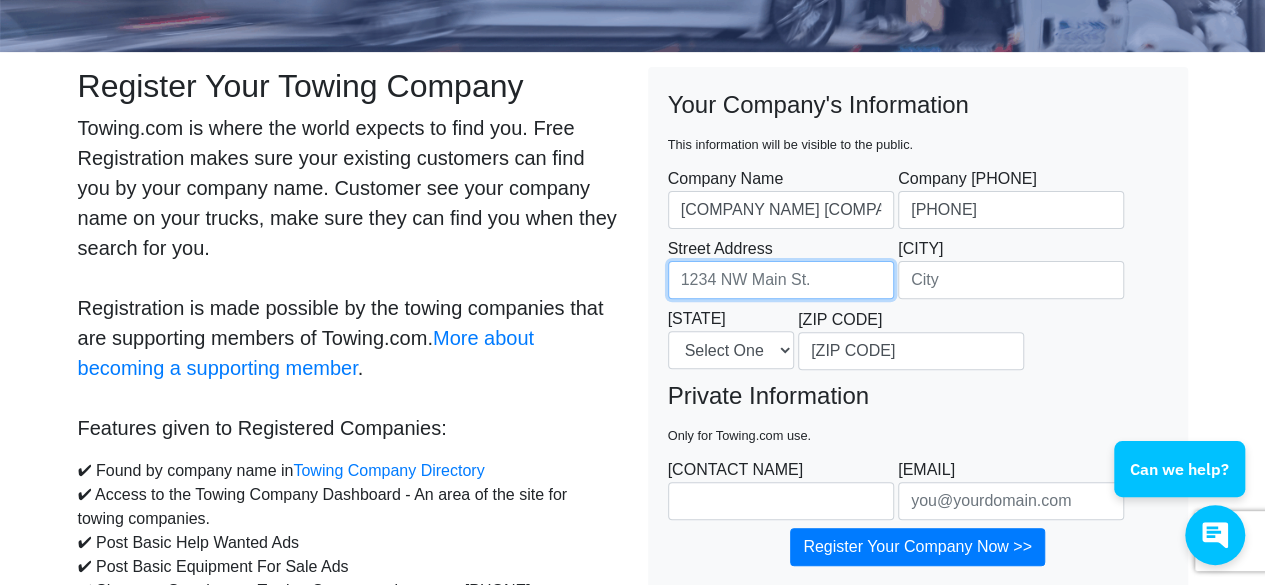 click on "Street Address" at bounding box center [781, 280] 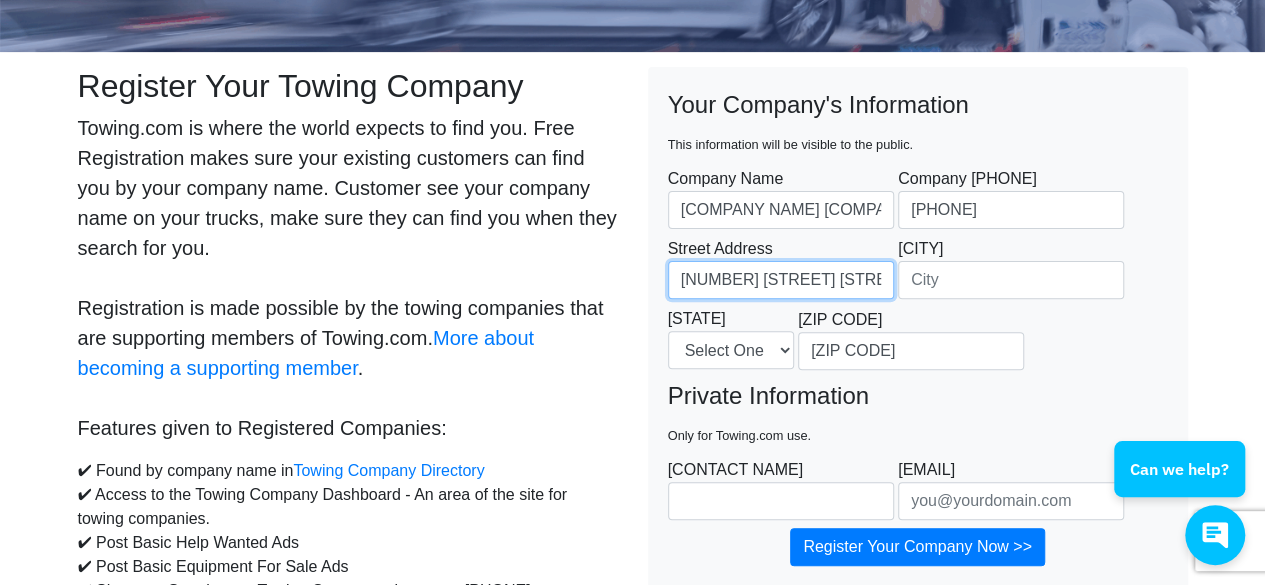 type on "770 Cantegral st" 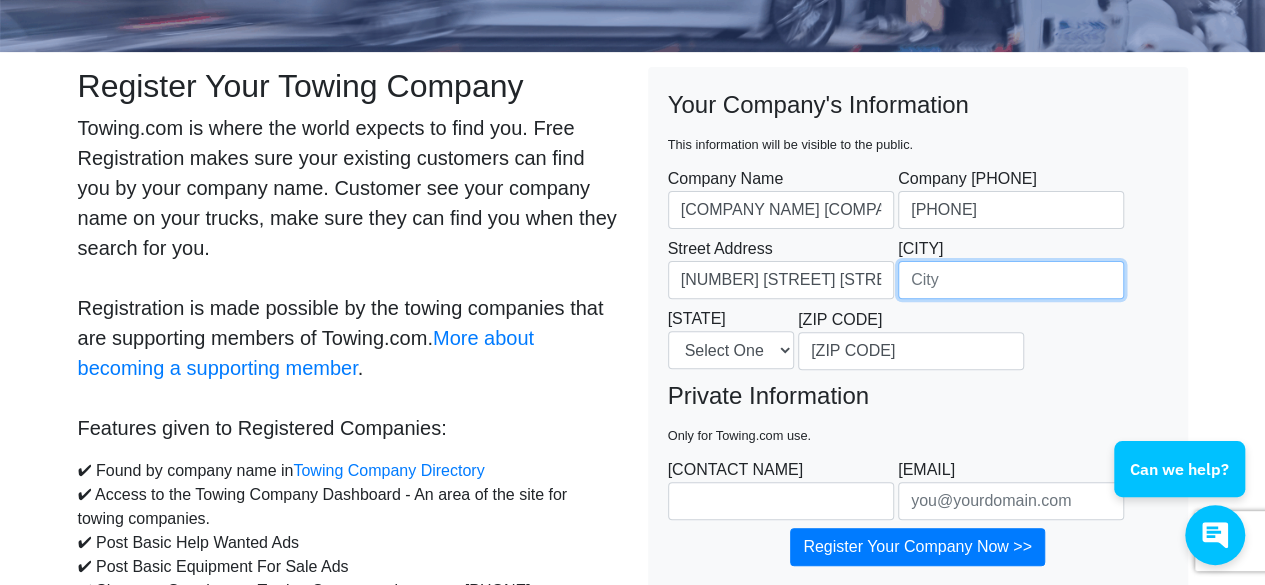 click on "City" at bounding box center [1011, 280] 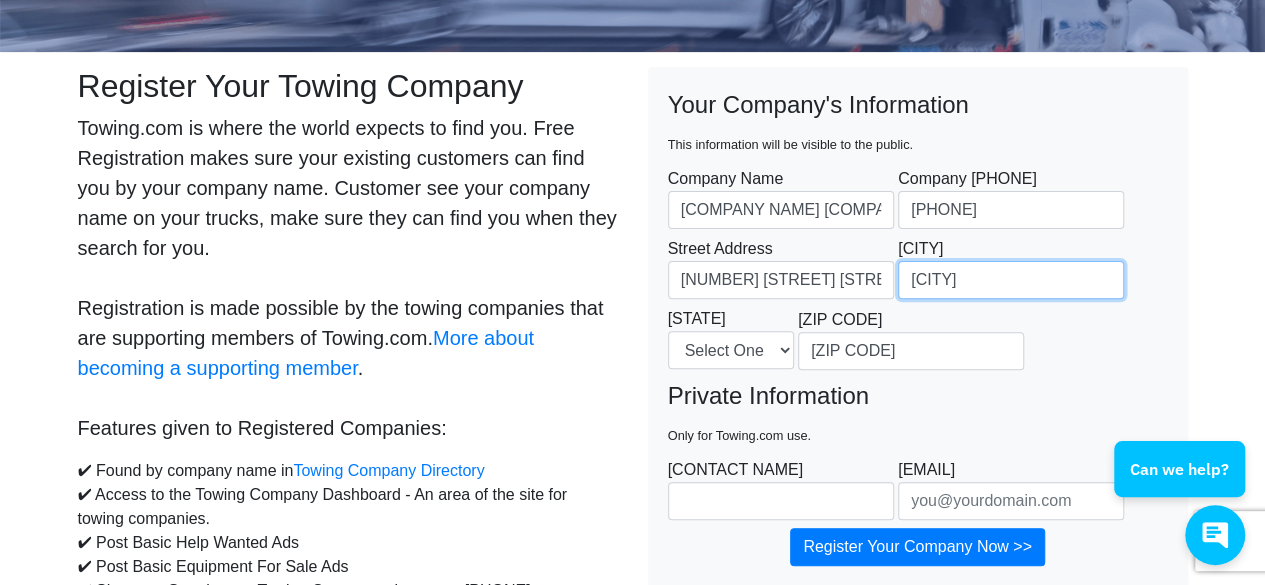 type on "Dallas" 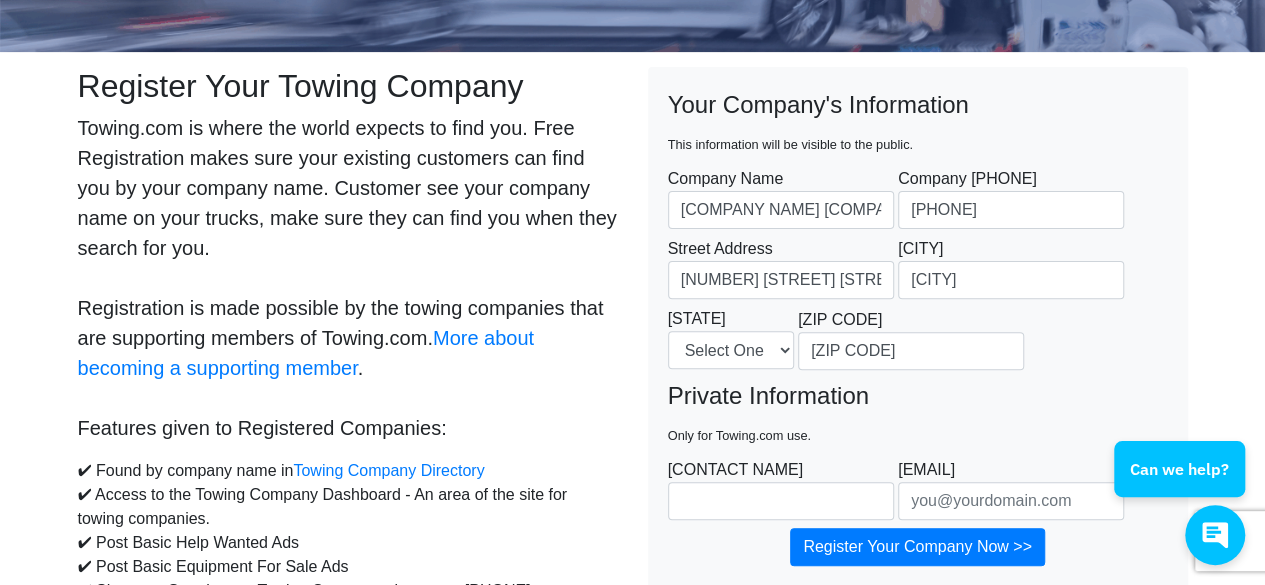 click on "Your Company's Information  This information will be visible to the public.
Company Name
Lone Star Premier Towing
Company Phone
469-463-3370
Street Address
770 Cantegral st
City
Dallas
State
Select One Alabama Alaska Arizona Idaho" at bounding box center [918, 232] 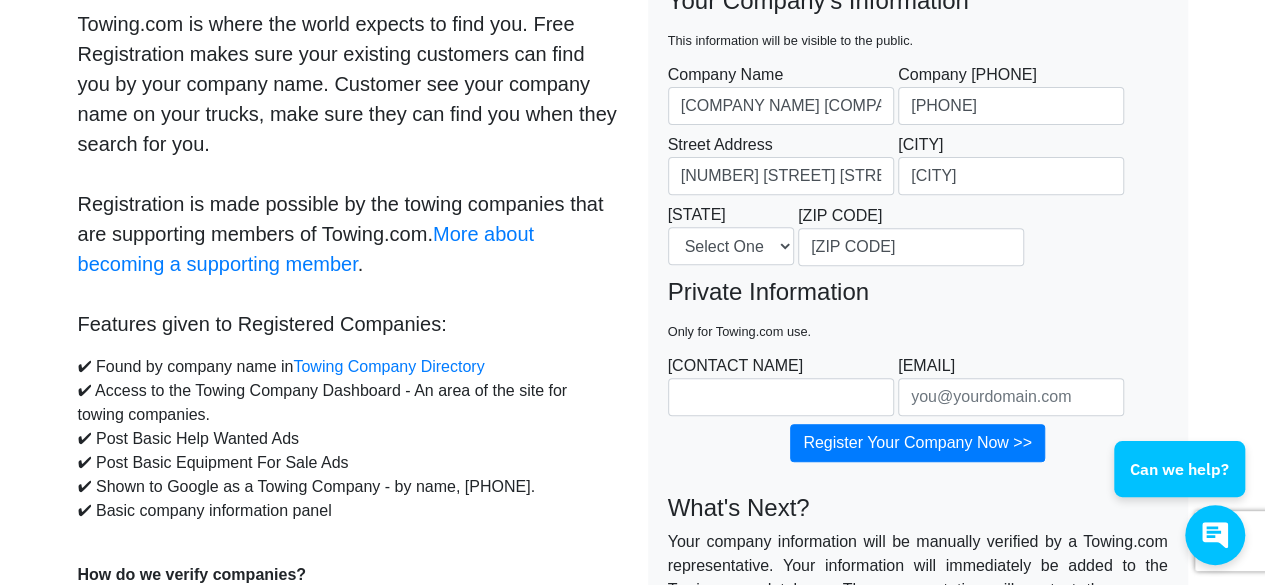 scroll, scrollTop: 354, scrollLeft: 0, axis: vertical 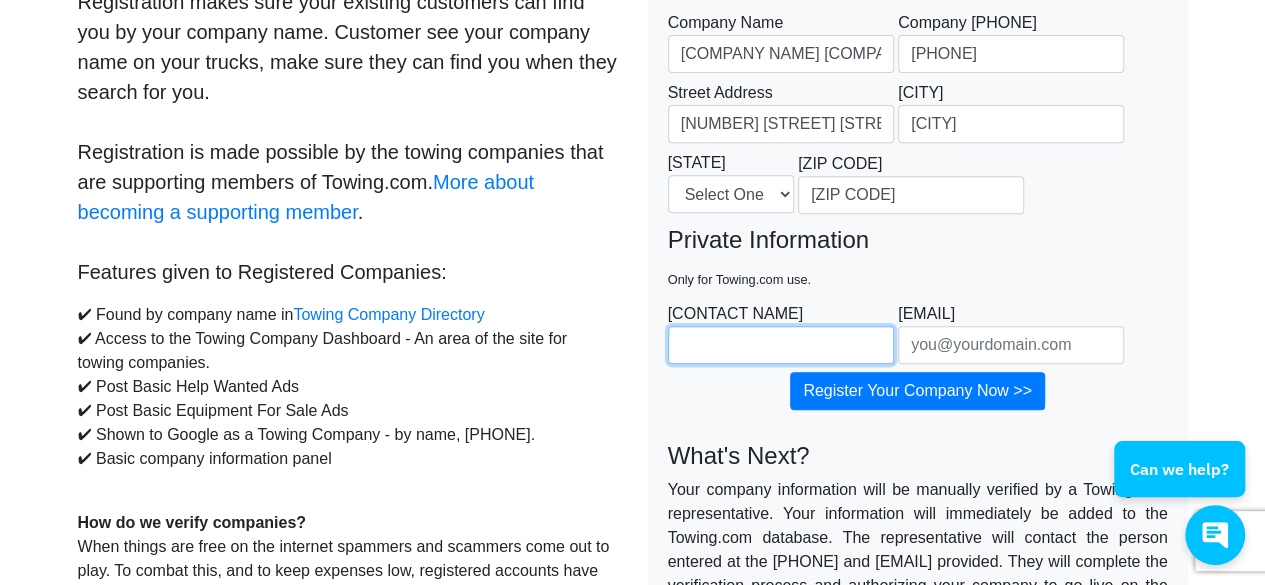 click on "Contact Name" at bounding box center (781, 345) 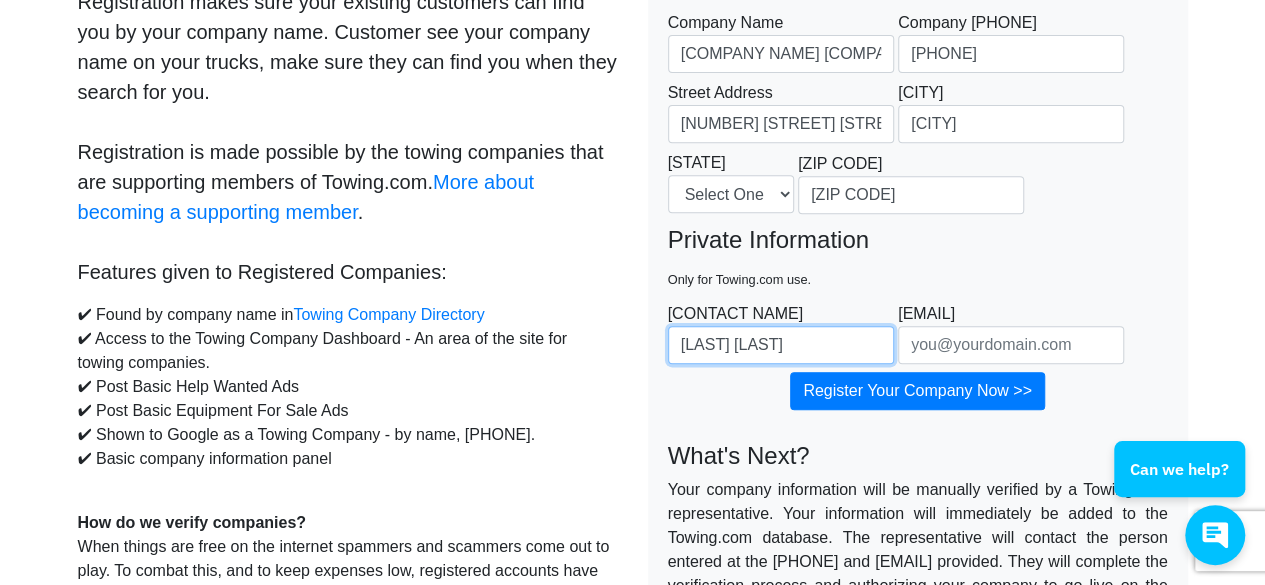 type on "Marelyn Romero" 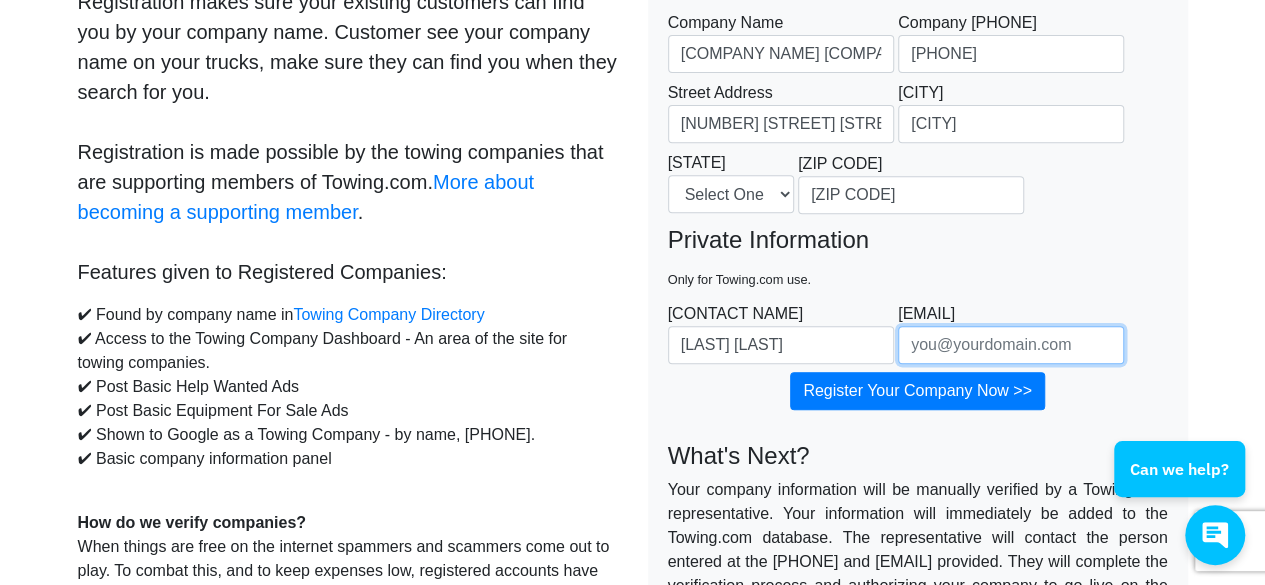 click on "Email Address" at bounding box center [1011, 345] 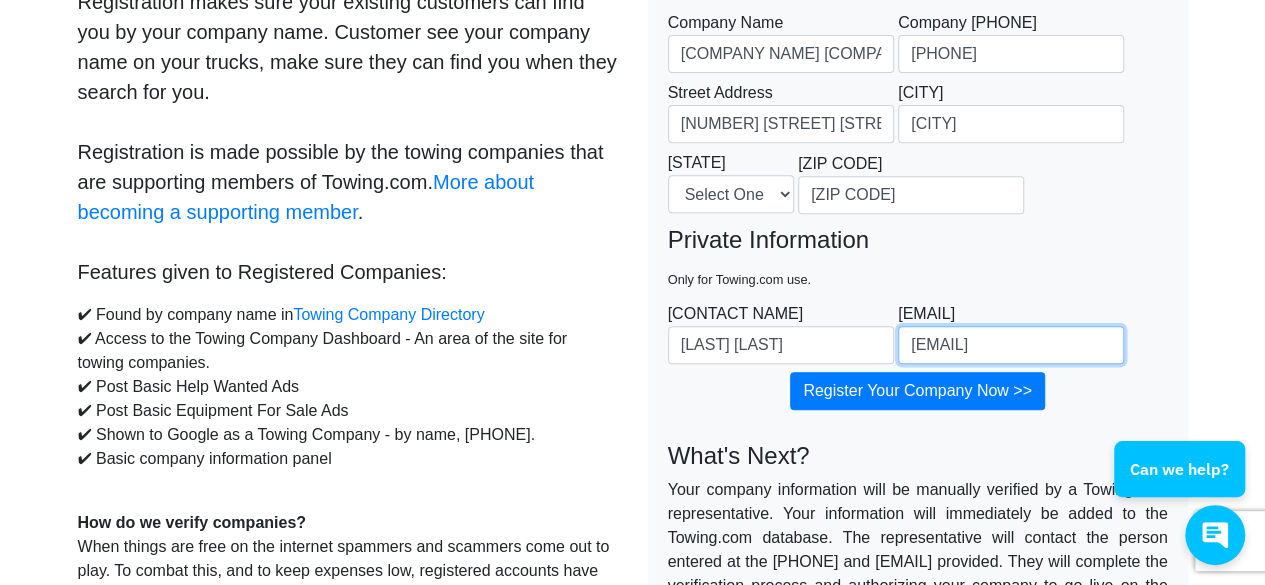 scroll, scrollTop: 0, scrollLeft: 67, axis: horizontal 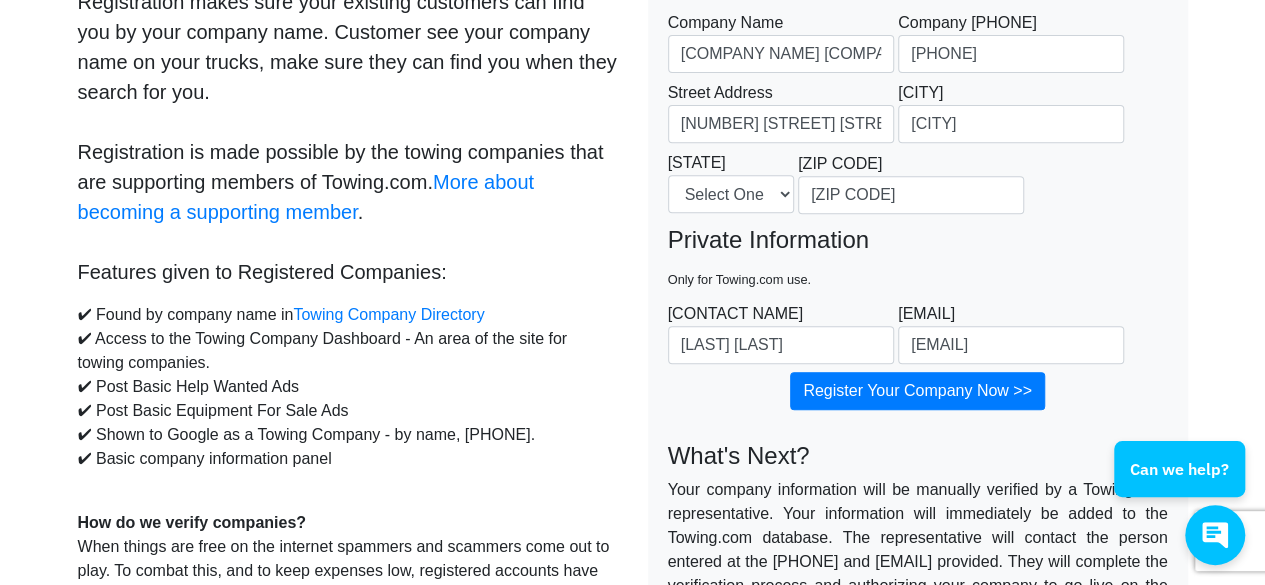 click on "What's Next?" at bounding box center [918, 456] 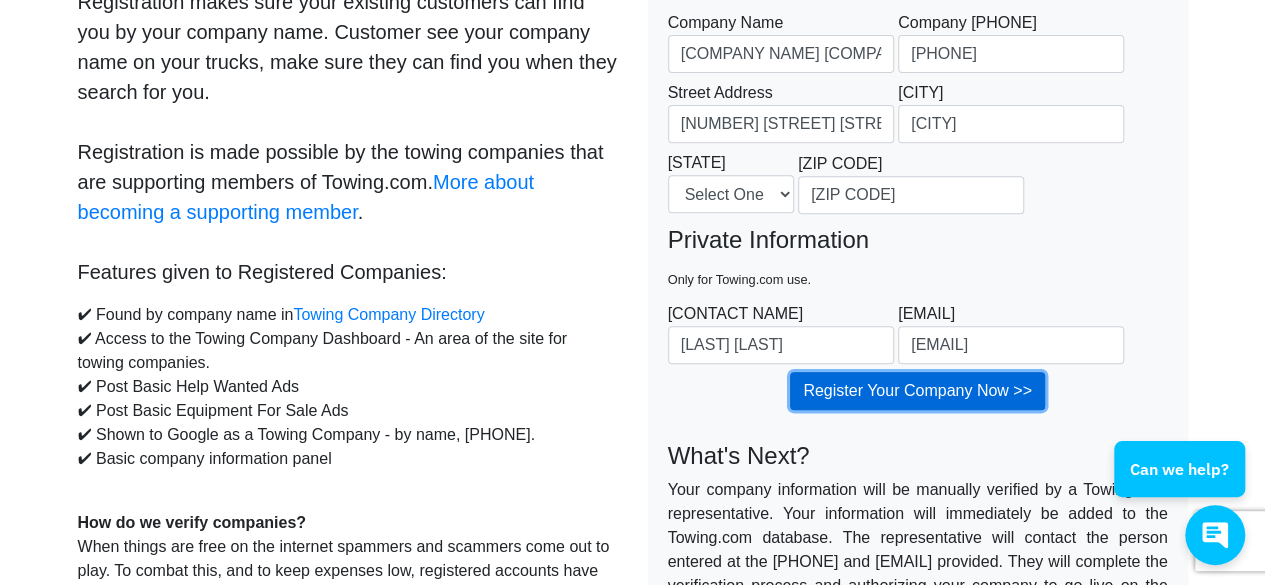 click on "Register Your Company Now >>" at bounding box center (917, 391) 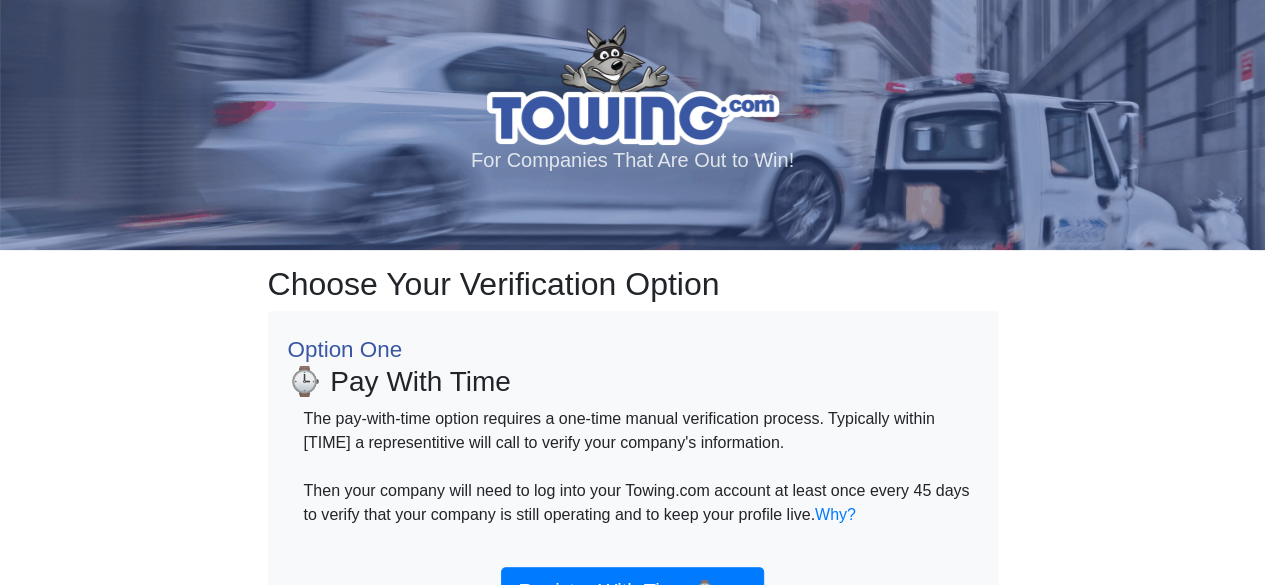 scroll, scrollTop: 0, scrollLeft: 0, axis: both 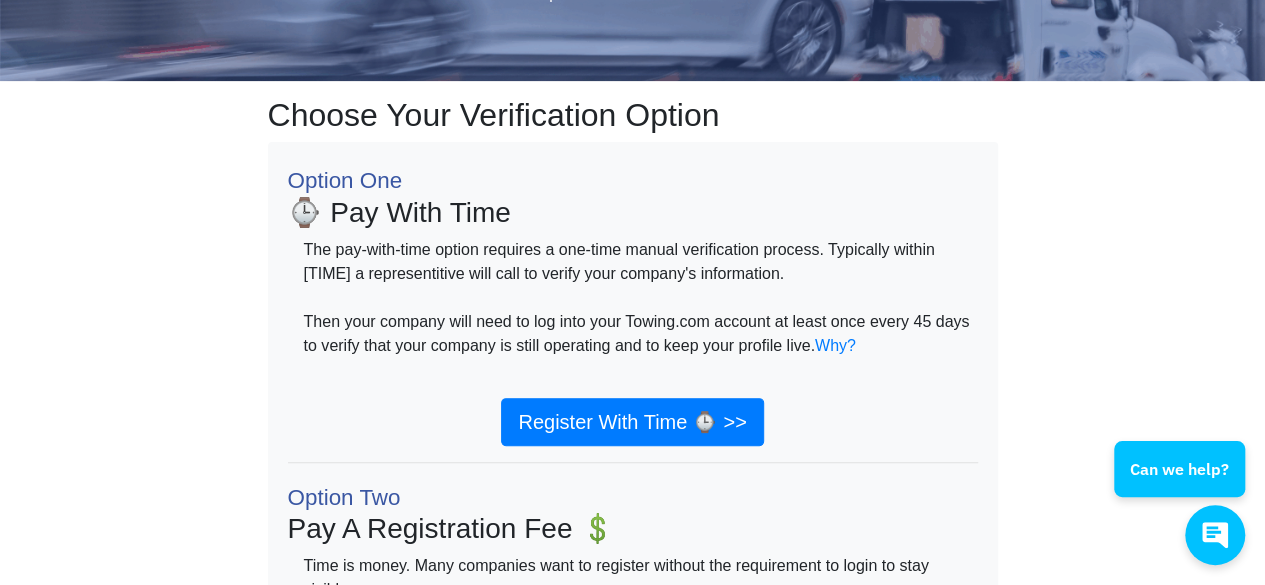 click on "Option One  ⌚ Pay With Time
The pay-with-time option requires a one-time manual verification process. Typically within 72 hours a representitive will call to verify your company's information.'
Then your company will need to log into your Towing.com account at least once every 45 days to verify that your company is still operating and to keep your profile live.   Why?
Register With Time ⌚ >>
Option Two  Pay A Registration Fee 💲
Time is money. Many companies want to register without the requirement to login to stay visible.
Verification is only $10 per month
Month" at bounding box center [633, 778] 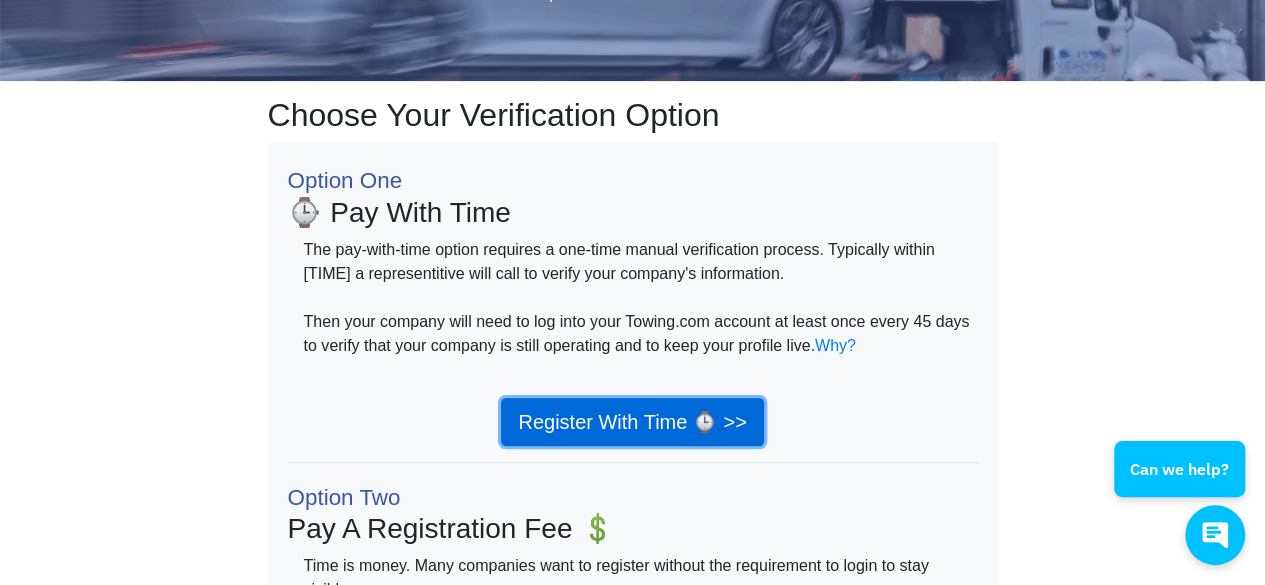 click on "Register With Time ⌚ >>" at bounding box center [632, 422] 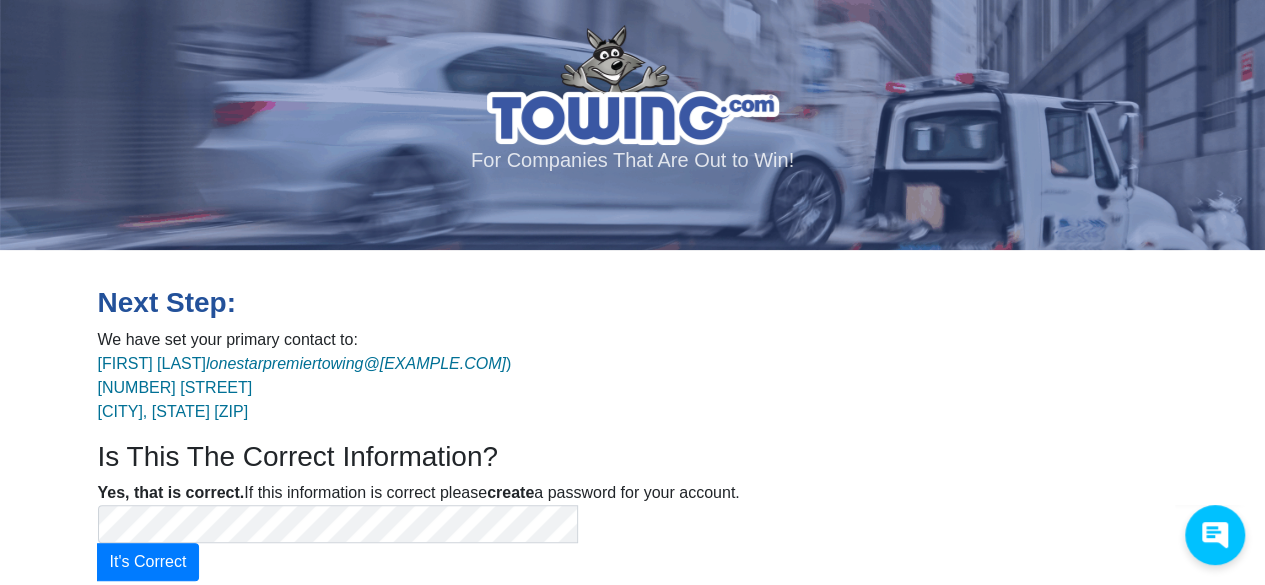 scroll, scrollTop: 0, scrollLeft: 0, axis: both 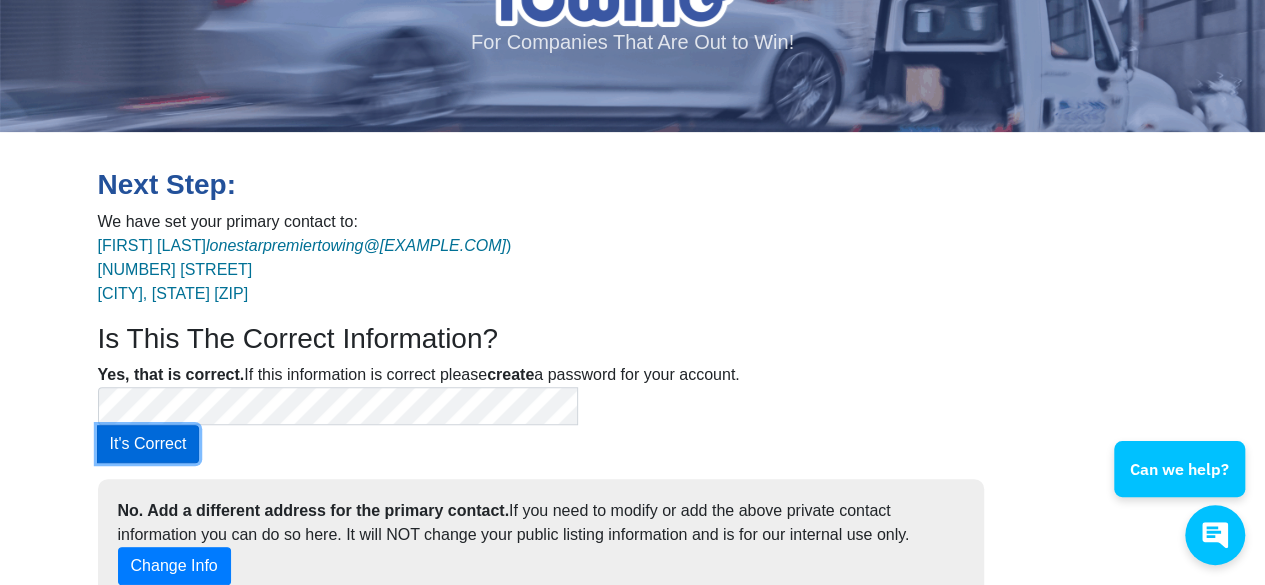 click on "It's Correct" at bounding box center [148, 444] 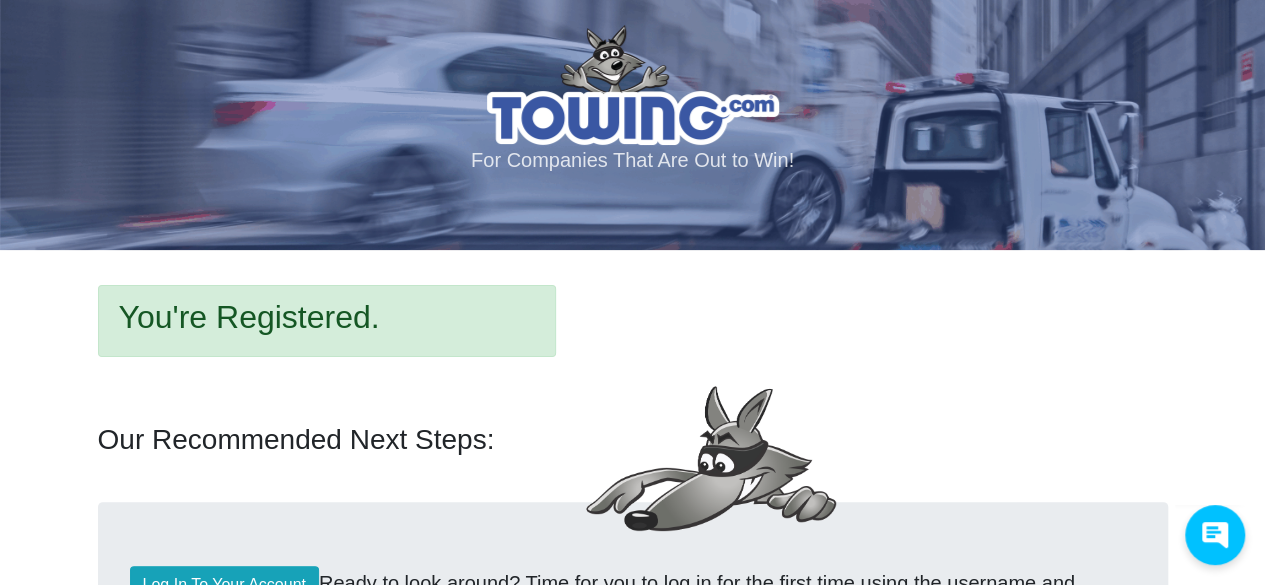 scroll, scrollTop: 0, scrollLeft: 0, axis: both 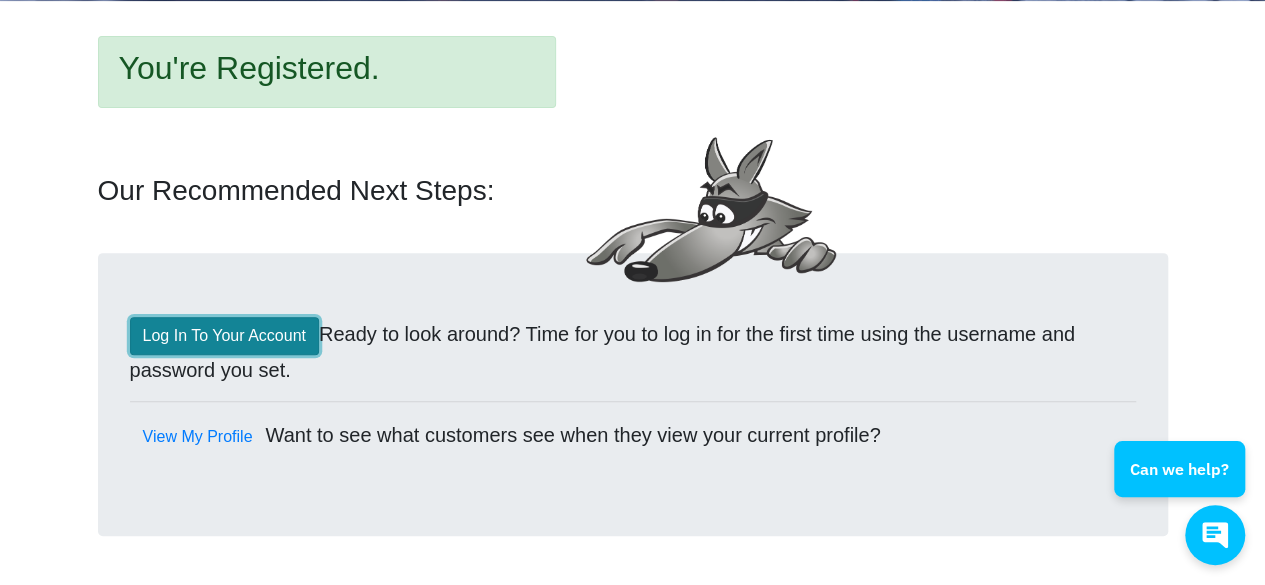 click on "Log In To Your Account" at bounding box center [224, 336] 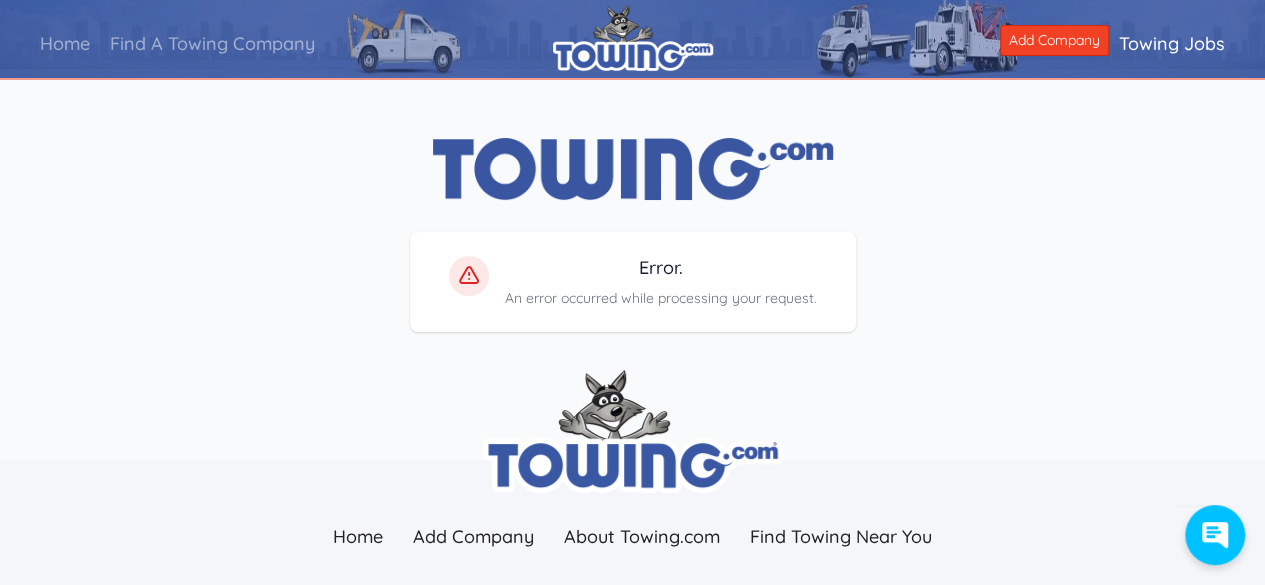 scroll, scrollTop: 0, scrollLeft: 0, axis: both 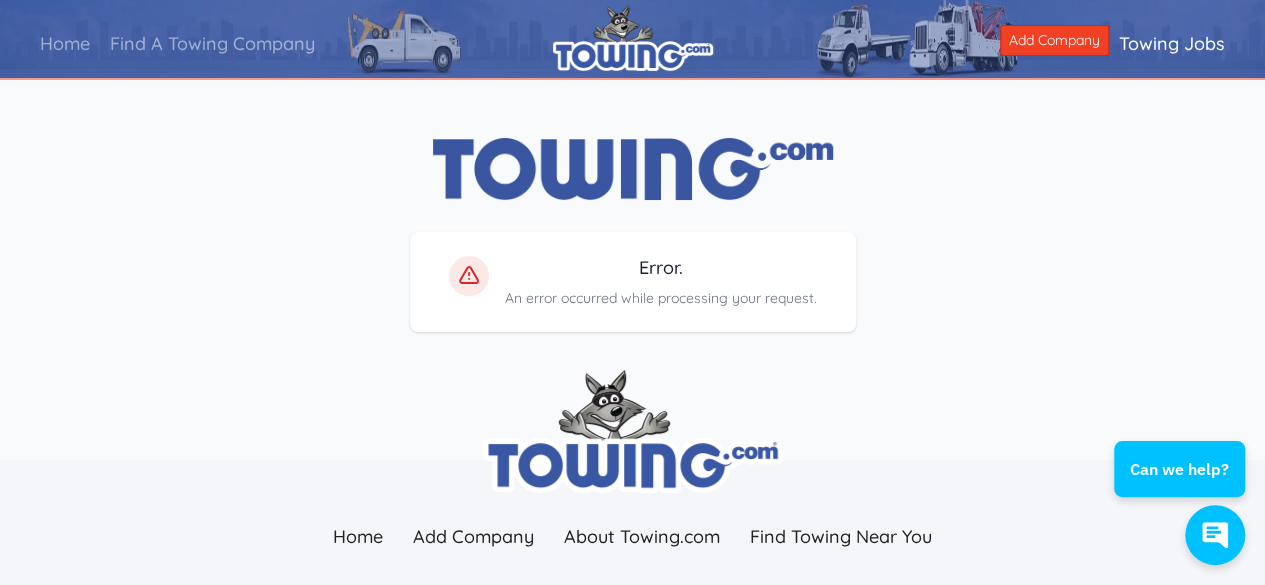 click on "Error." at bounding box center (661, 268) 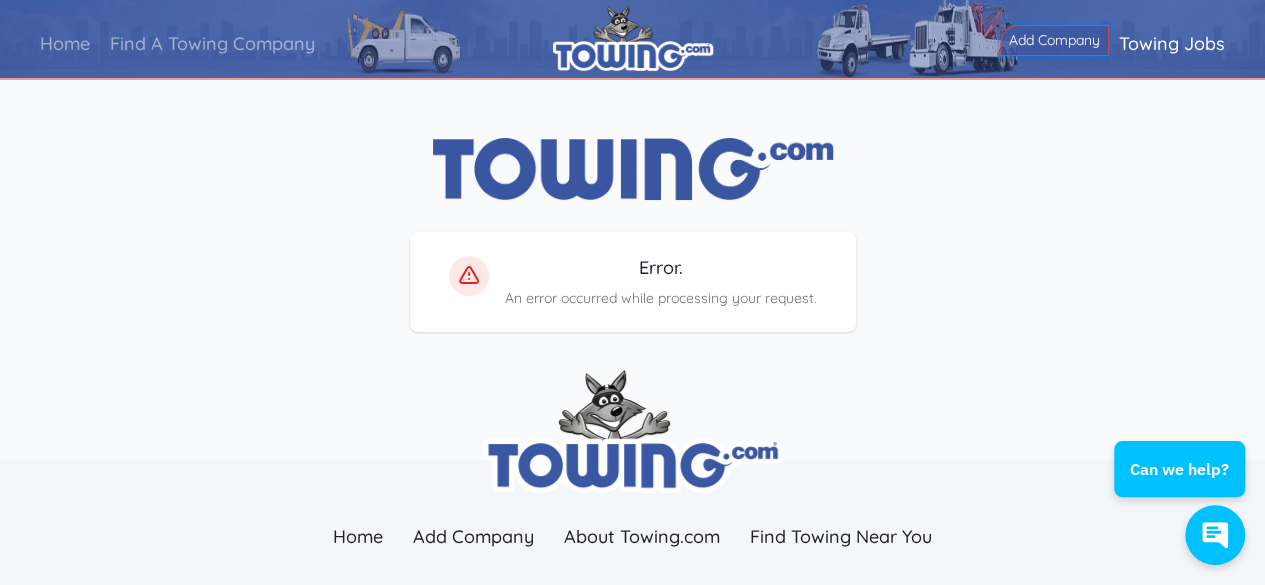 click on "Add Company" at bounding box center [1054, 40] 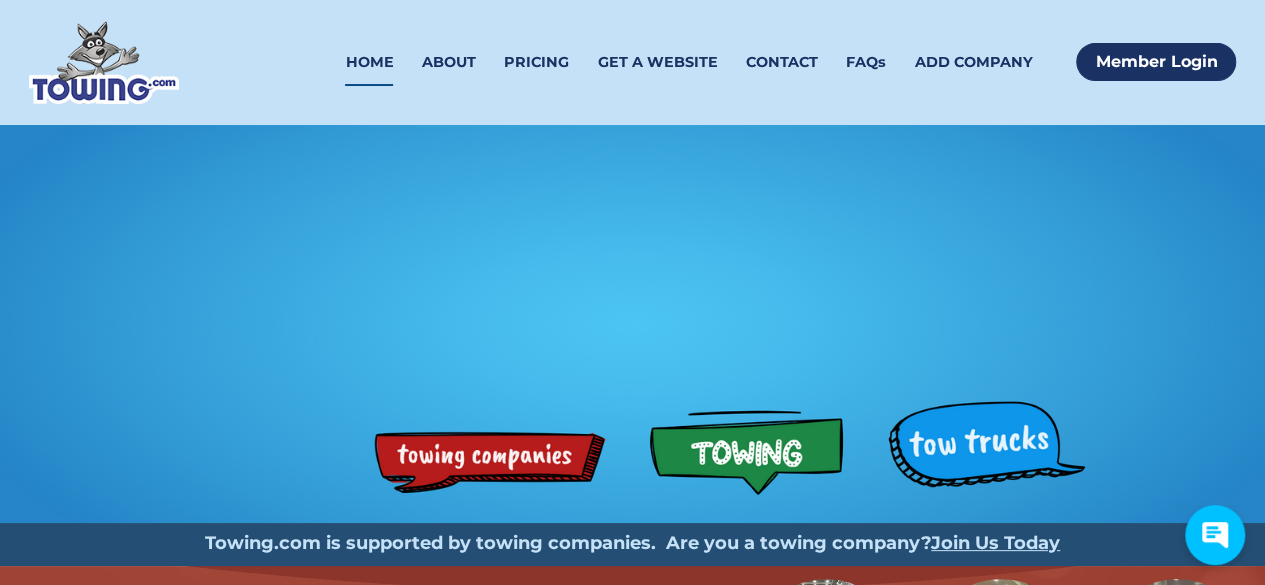 scroll, scrollTop: 0, scrollLeft: 0, axis: both 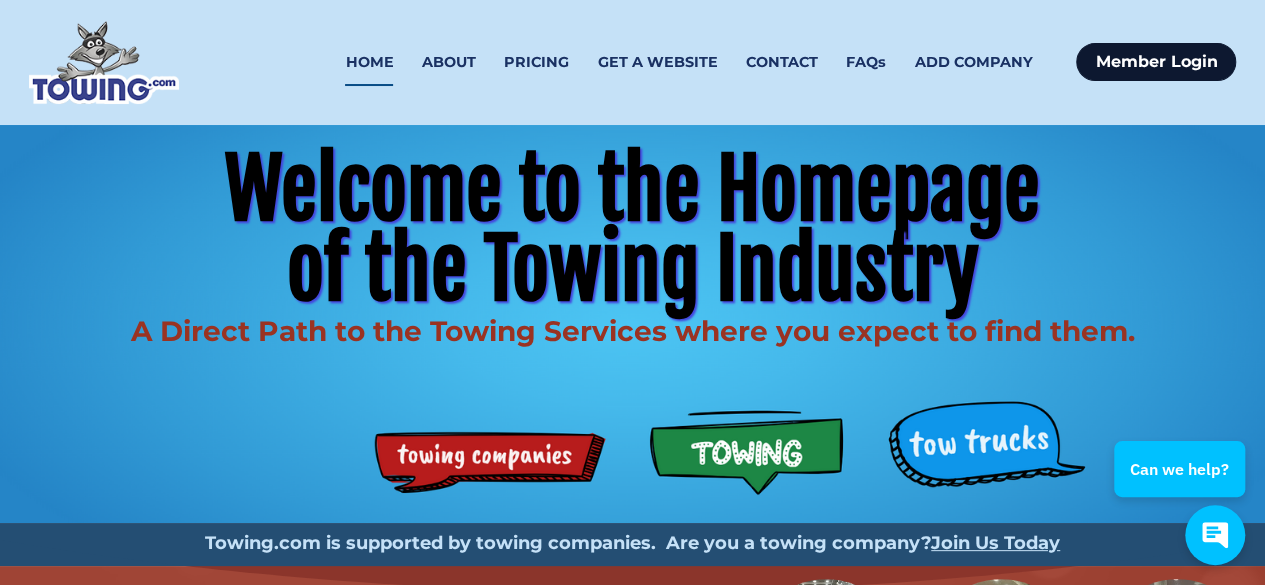 click on "Member Login" at bounding box center (1156, 62) 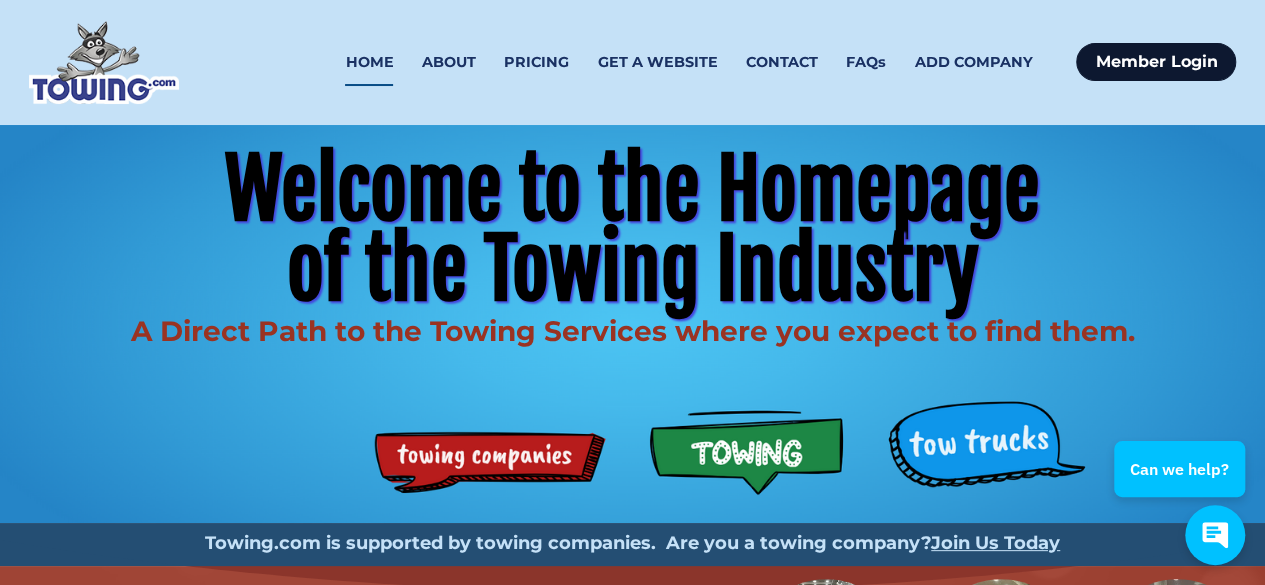 click on "Member Login" at bounding box center (1156, 62) 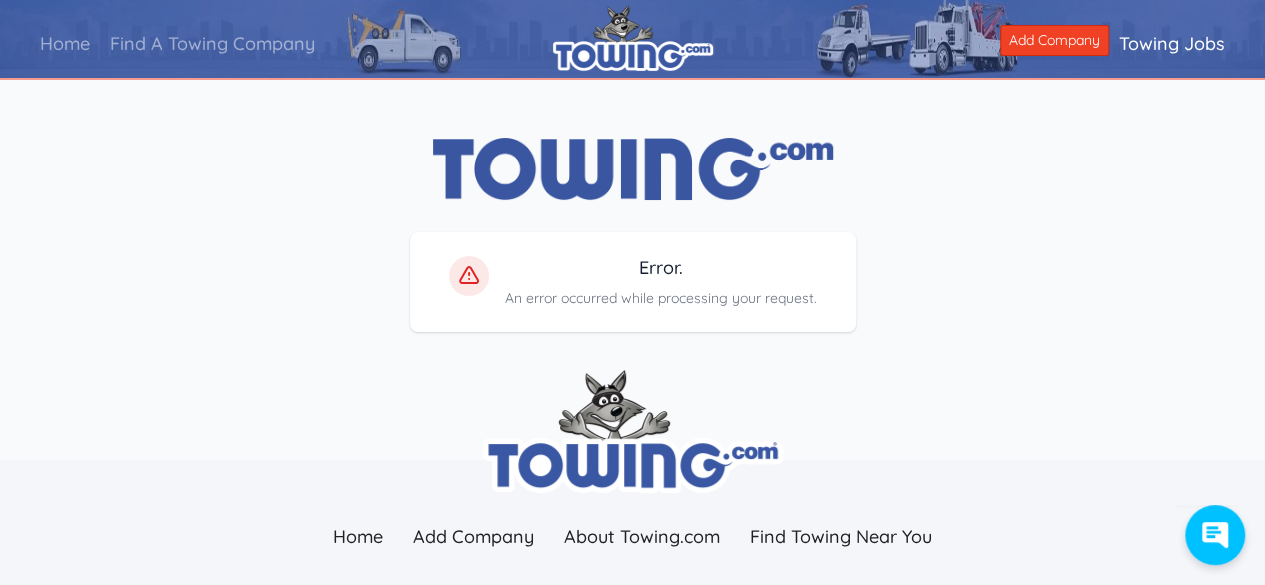 scroll, scrollTop: 0, scrollLeft: 0, axis: both 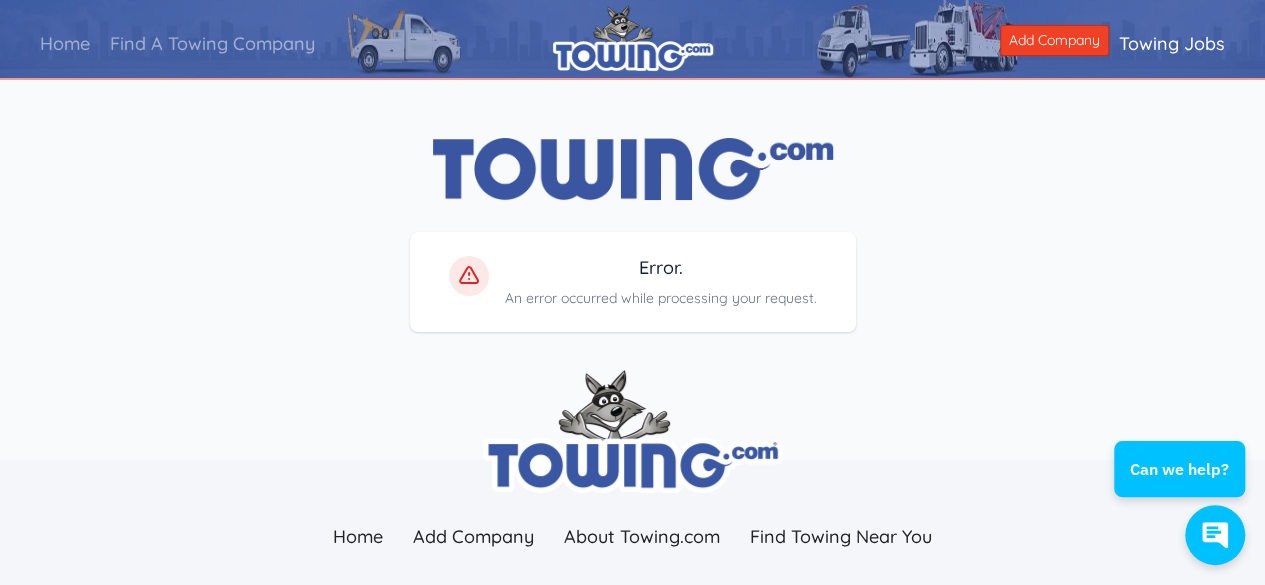 click on "Home
Find A Towing Company
Add Company
Towing Jobs" at bounding box center (632, 43) 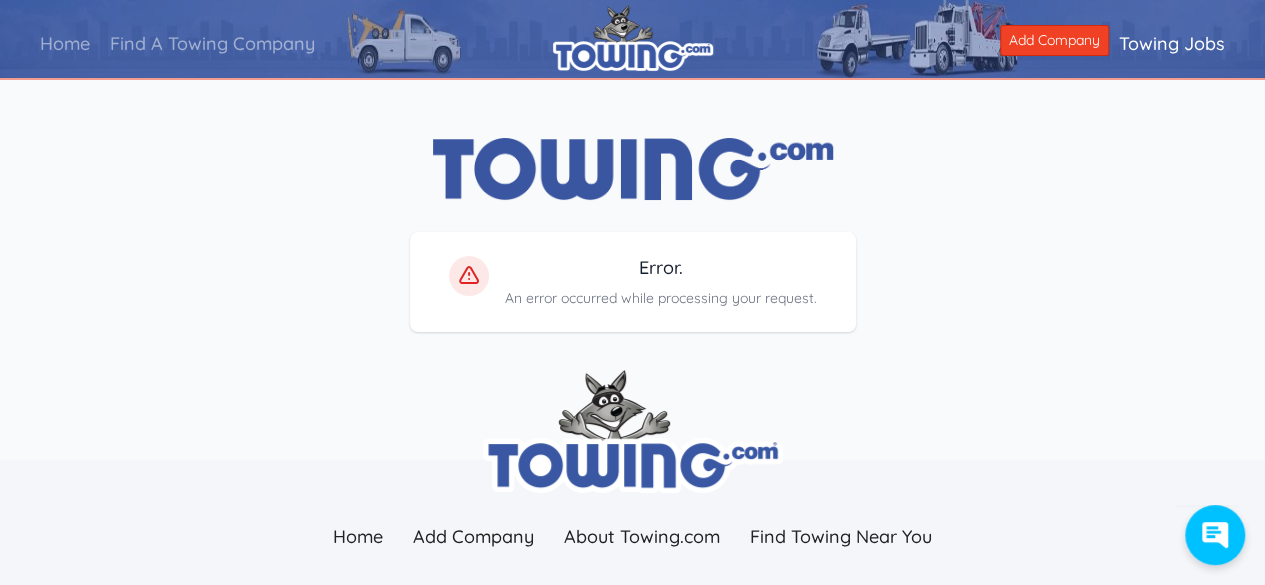 scroll, scrollTop: 0, scrollLeft: 0, axis: both 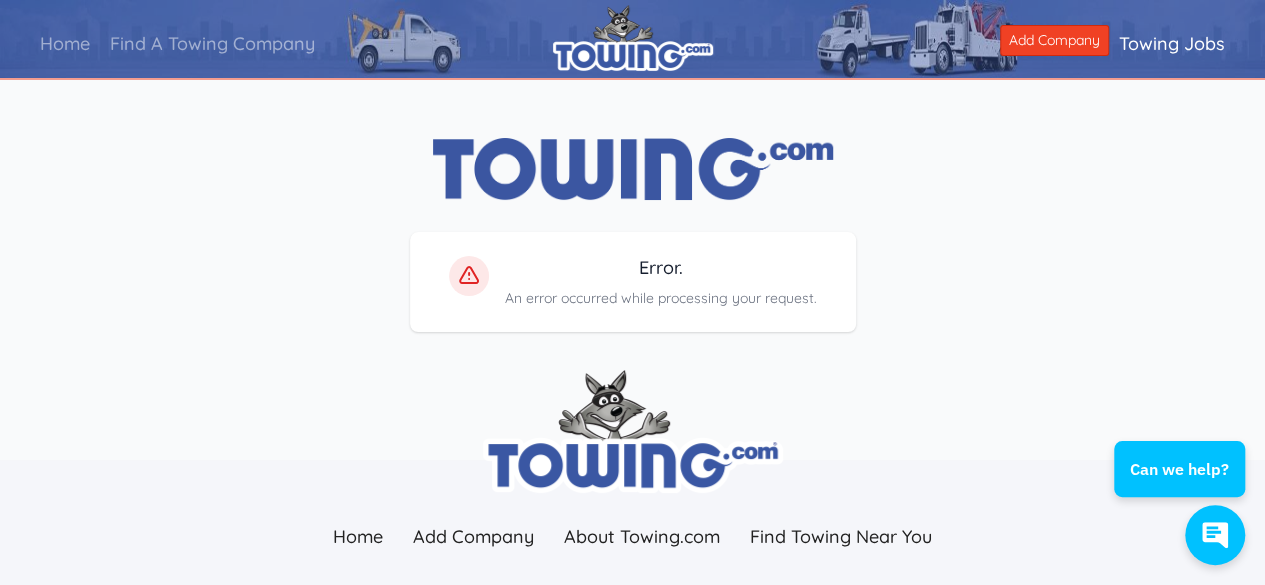 click at bounding box center [633, 169] 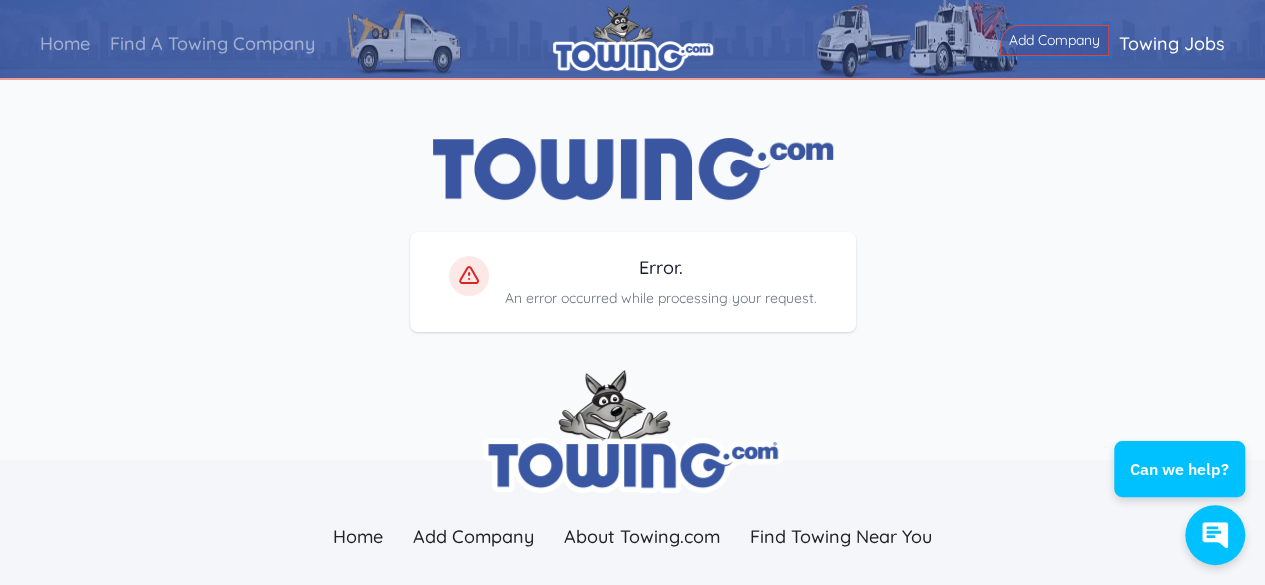 click on "Add Company" at bounding box center [1054, 40] 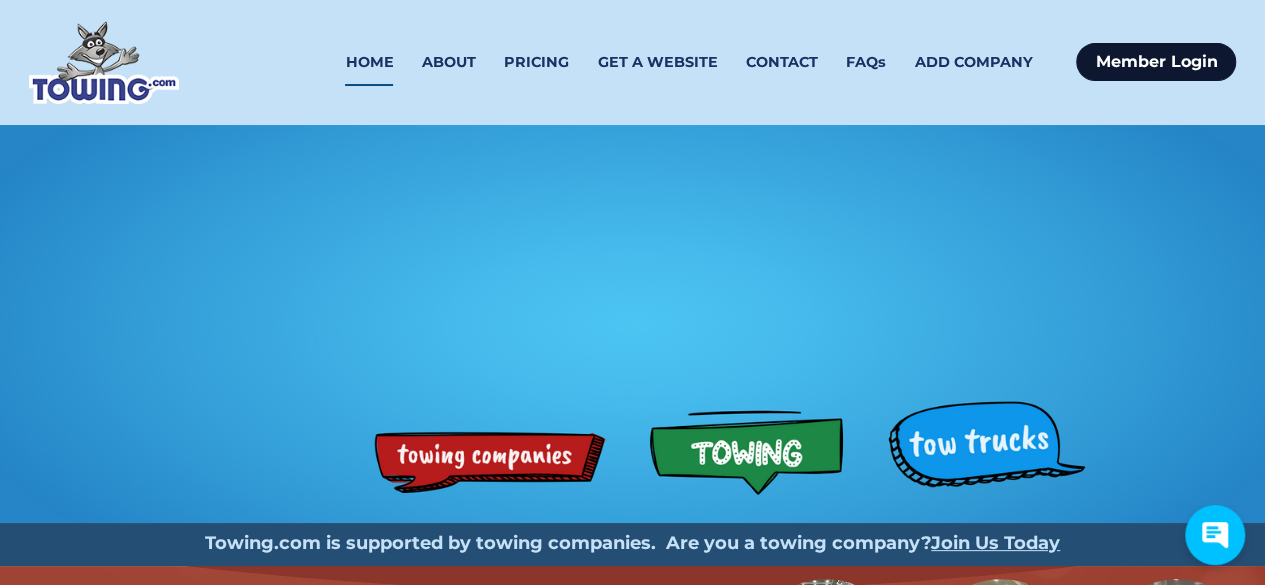 scroll, scrollTop: 0, scrollLeft: 0, axis: both 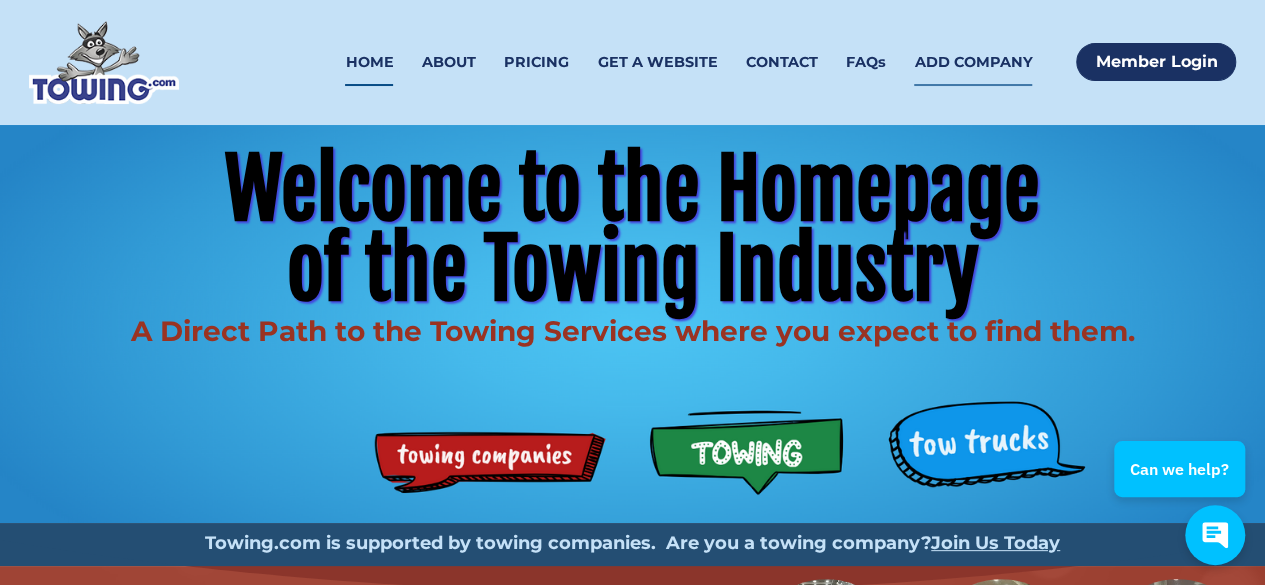 click on "ADD COMPANY" at bounding box center [973, 62] 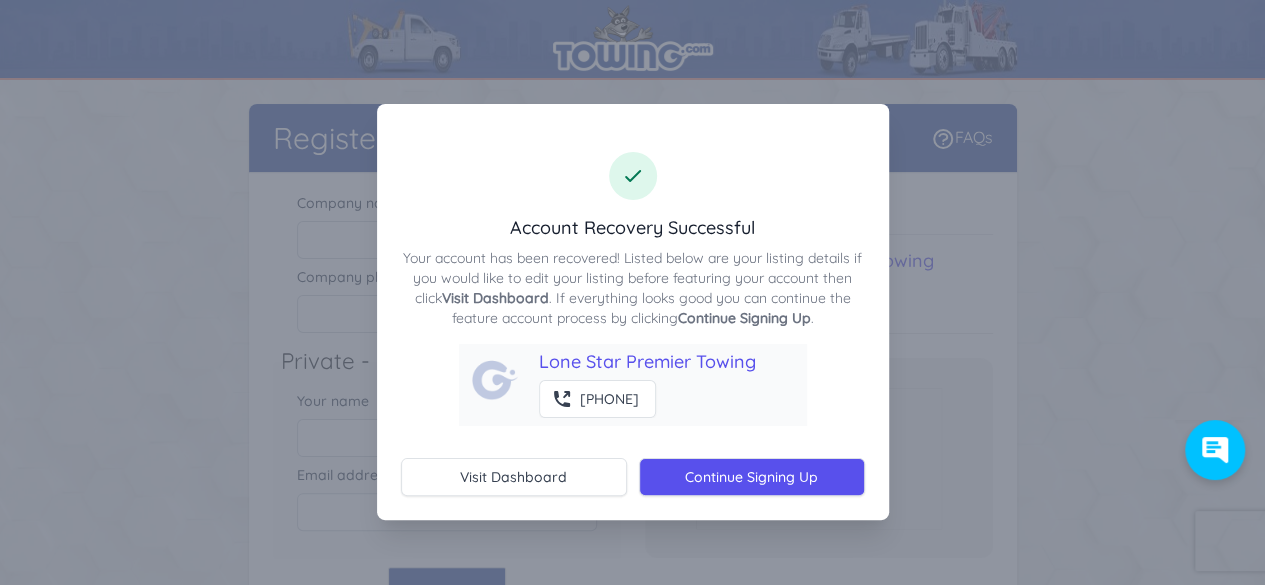 scroll, scrollTop: 0, scrollLeft: 0, axis: both 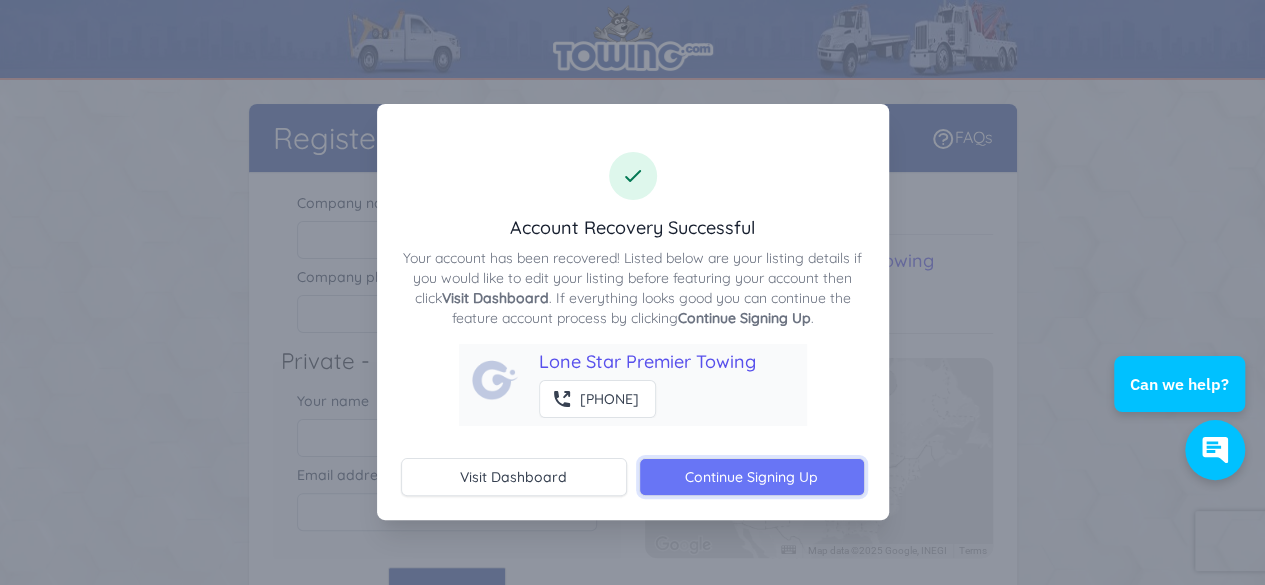 click on "Continue Signing Up" at bounding box center [752, 477] 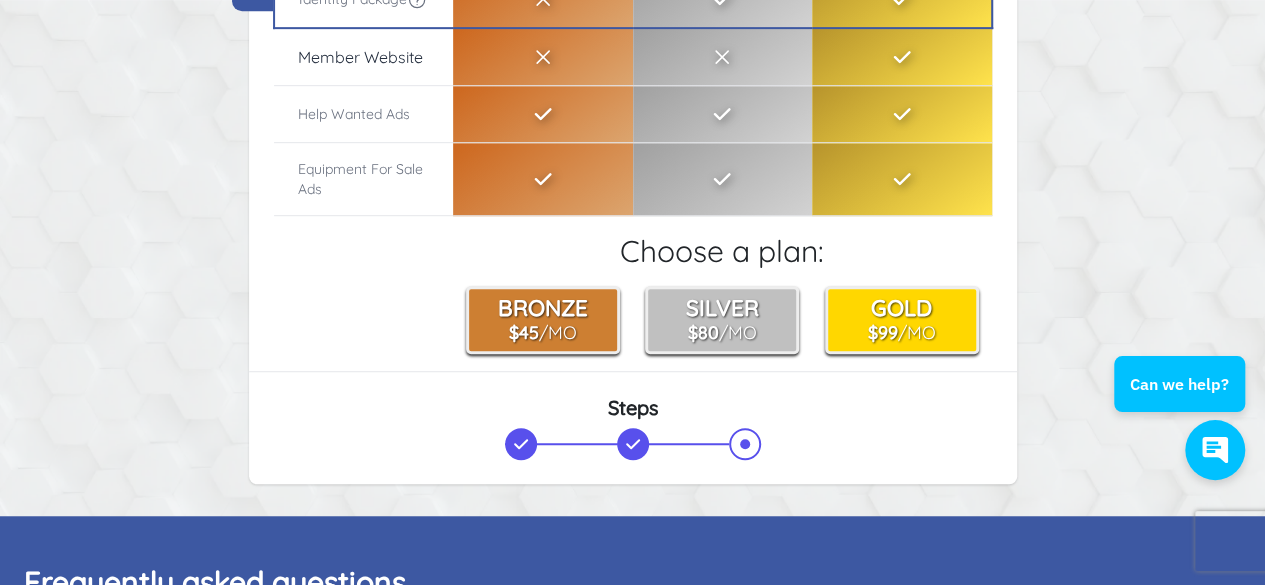 scroll, scrollTop: 682, scrollLeft: 0, axis: vertical 